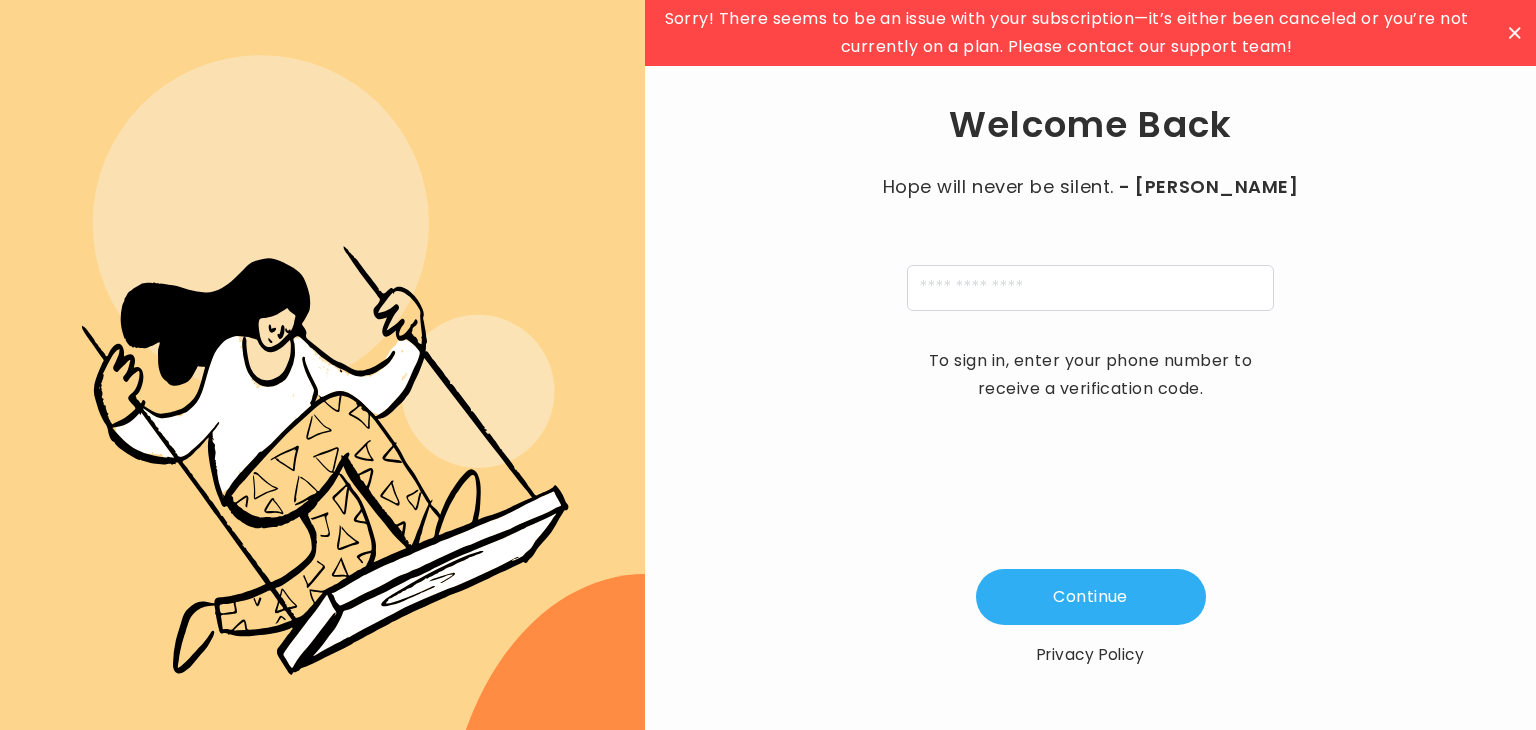 scroll, scrollTop: 0, scrollLeft: 0, axis: both 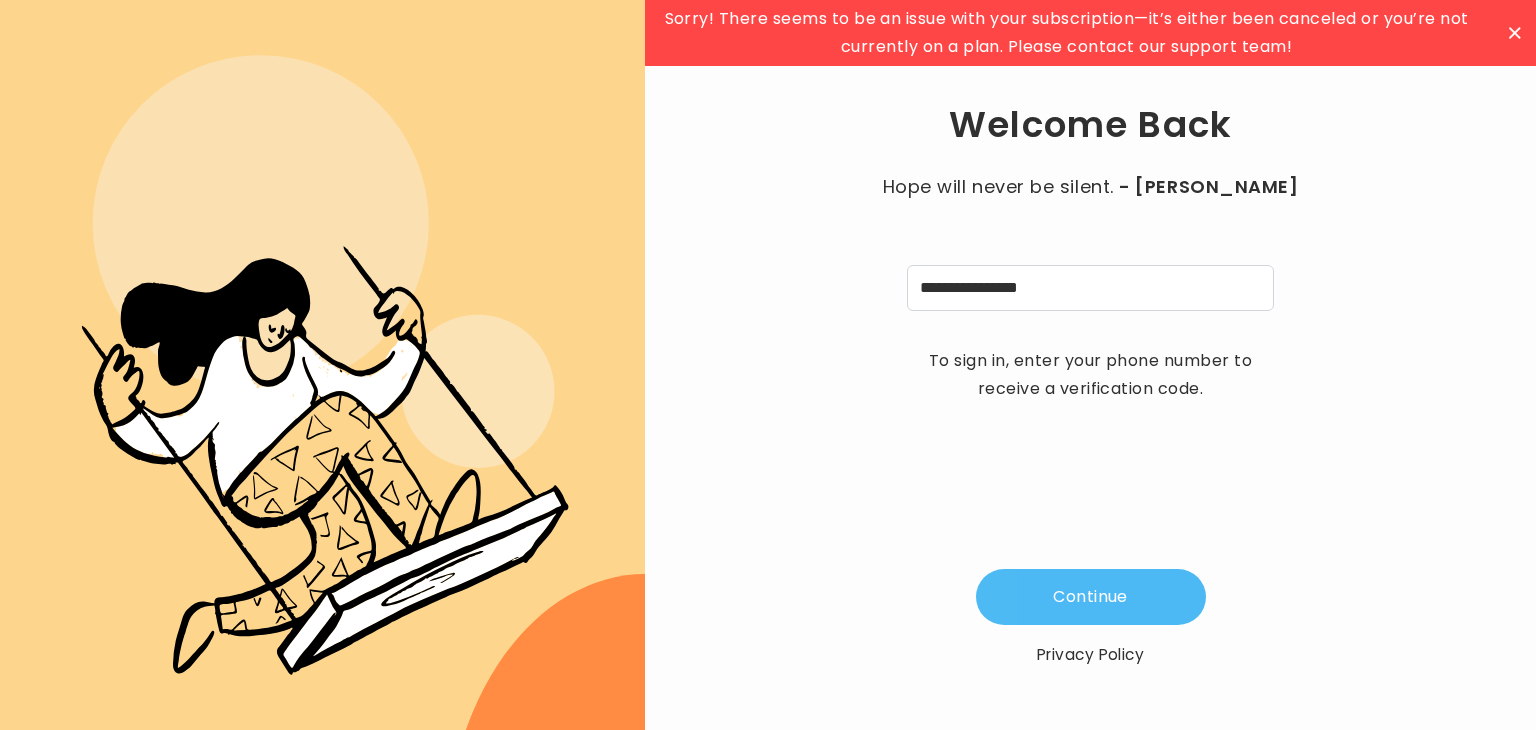 click on "Continue" at bounding box center [1091, 597] 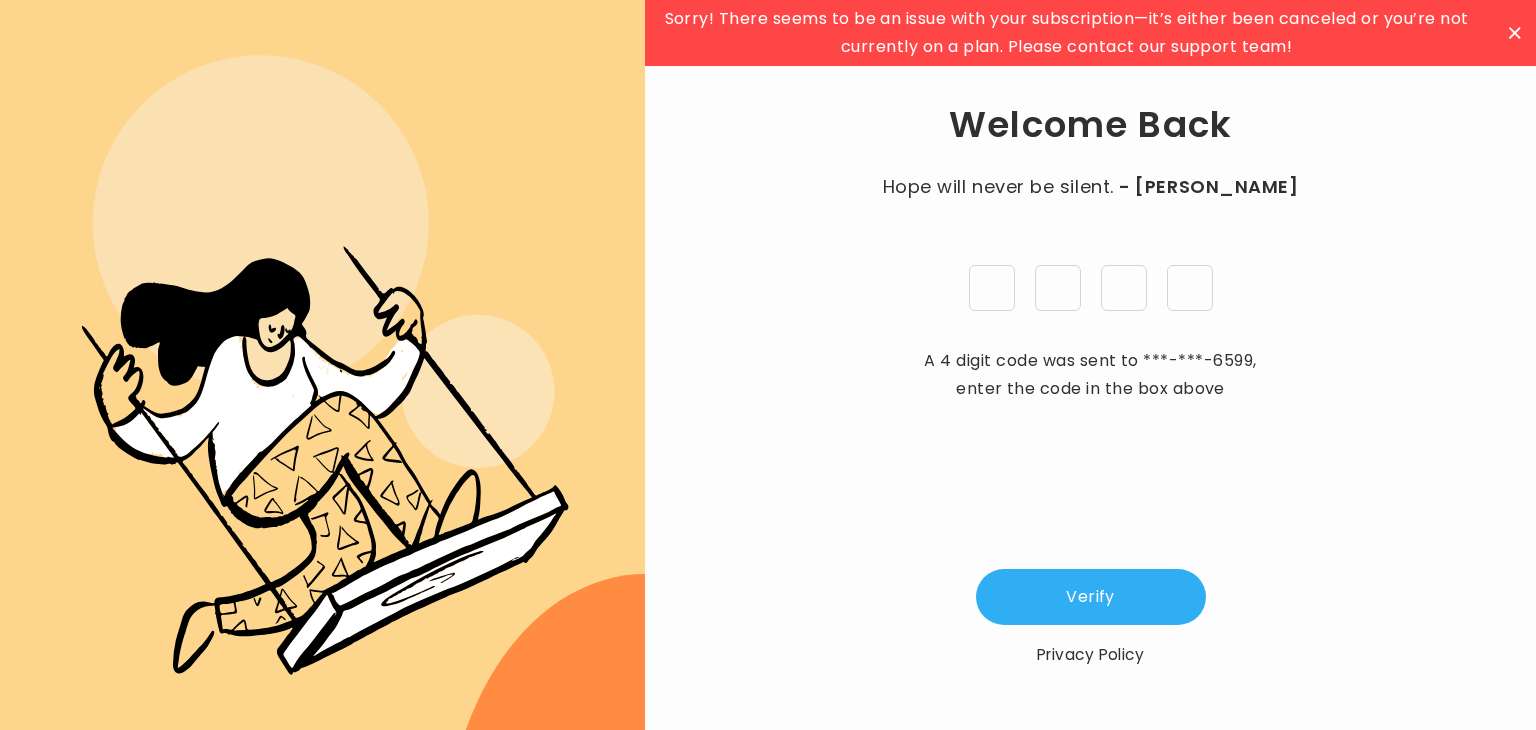type on "*" 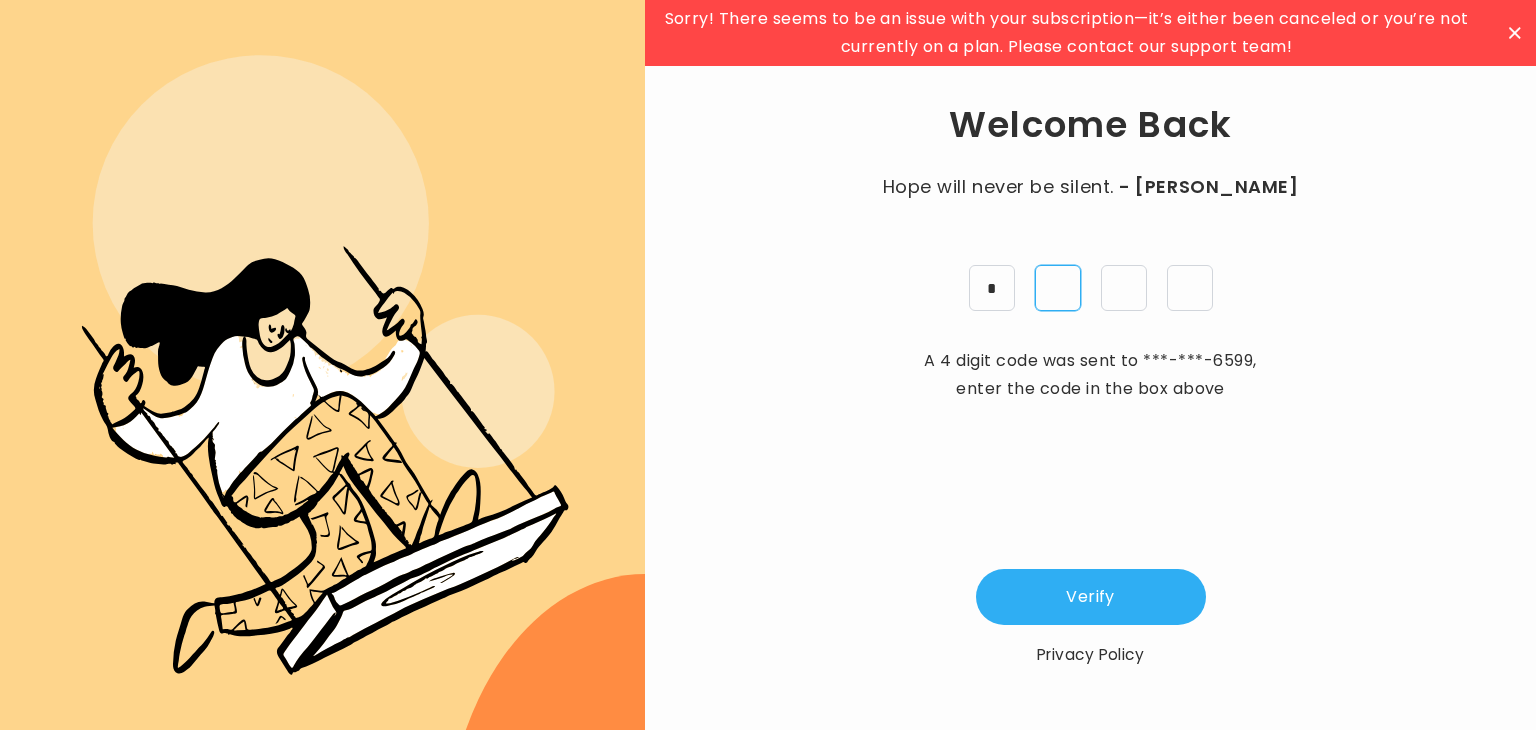 type on "*" 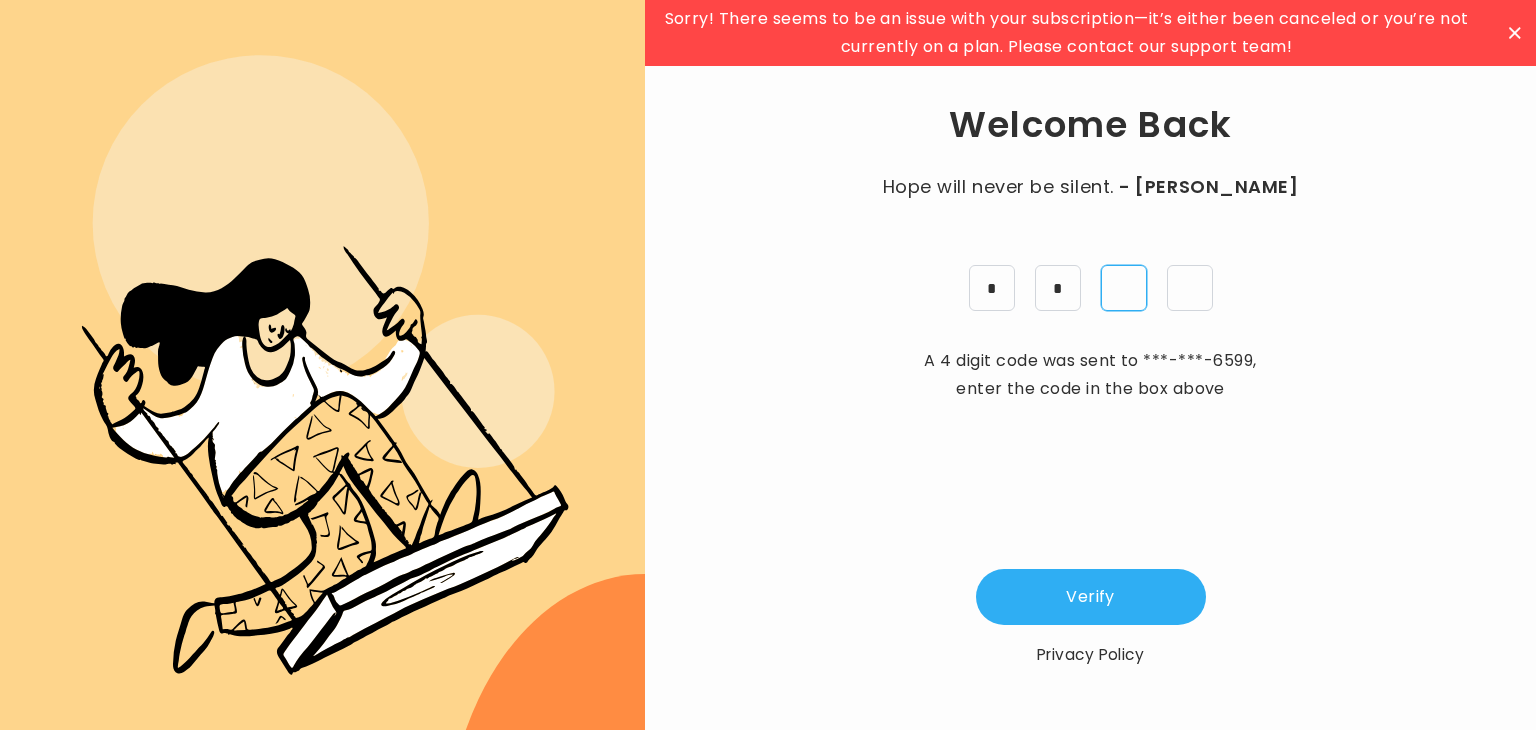type on "*" 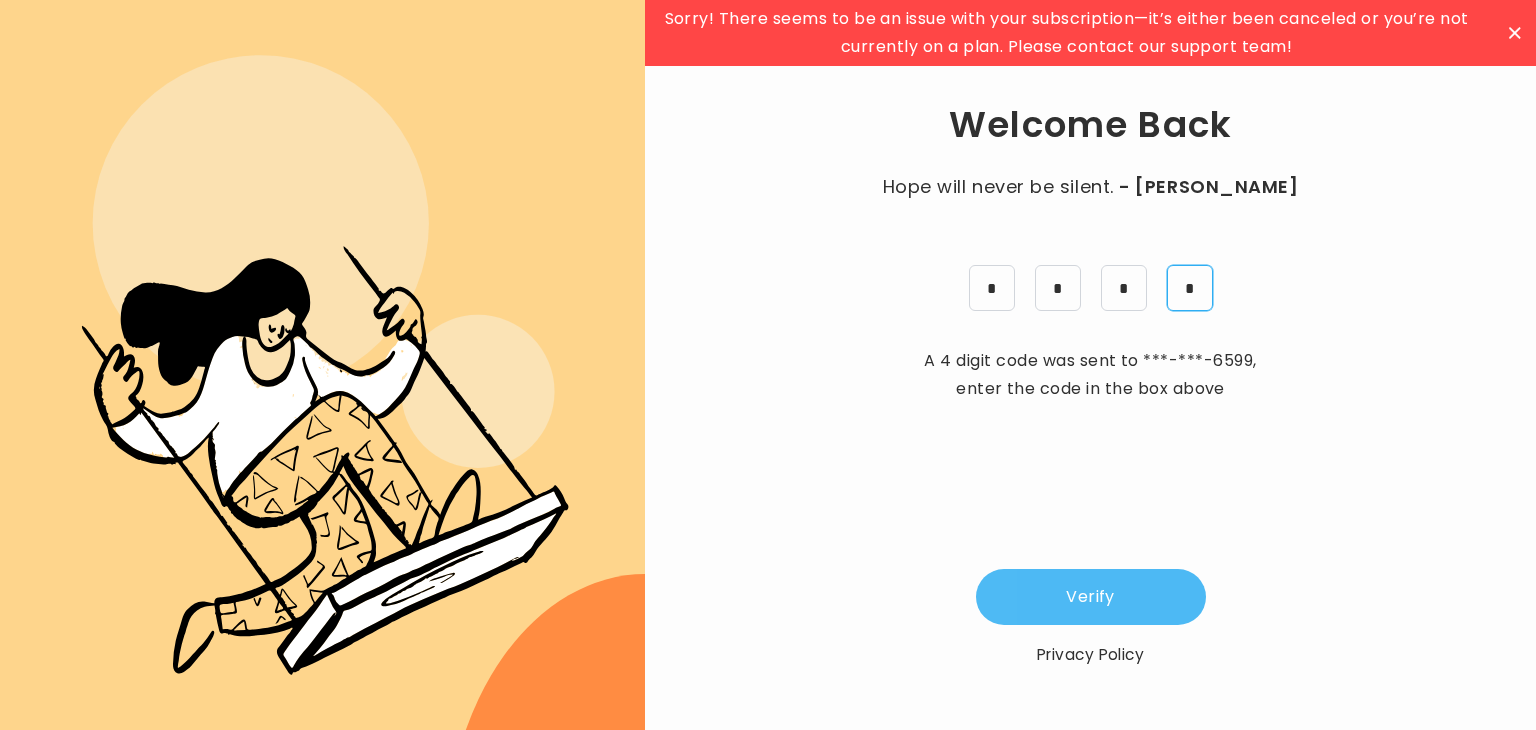 type on "*" 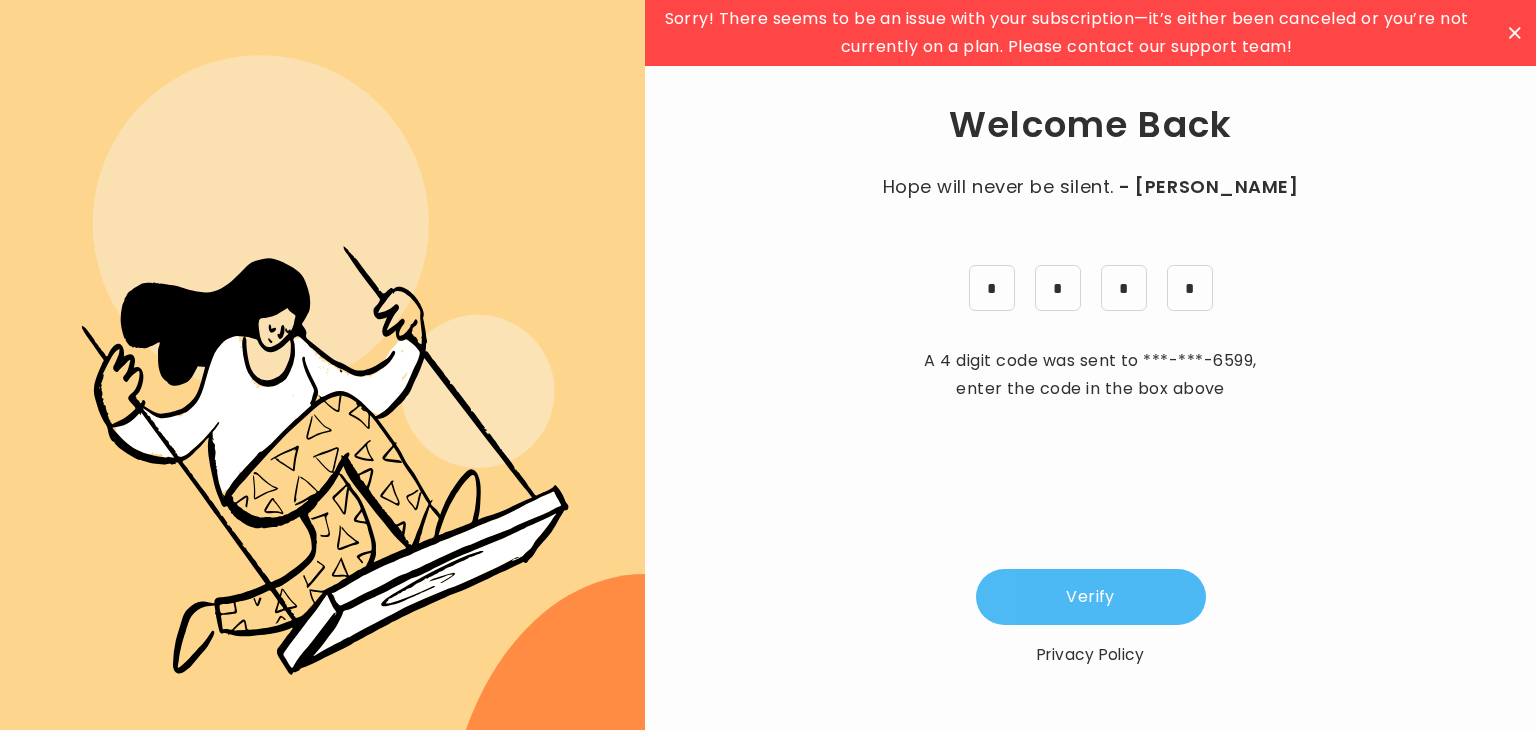 click on "Verify" at bounding box center [1091, 597] 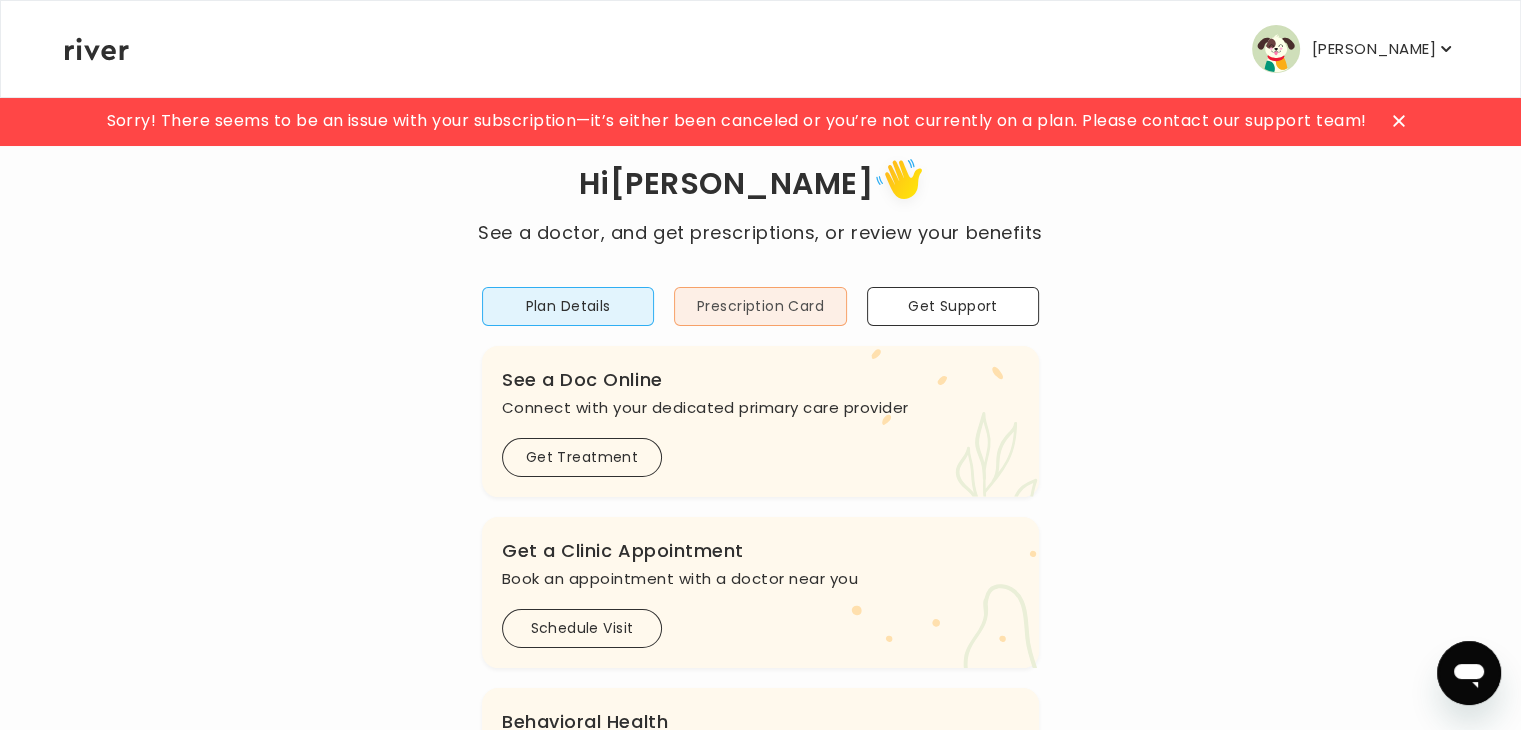 click on "Prescription Card" at bounding box center [760, 306] 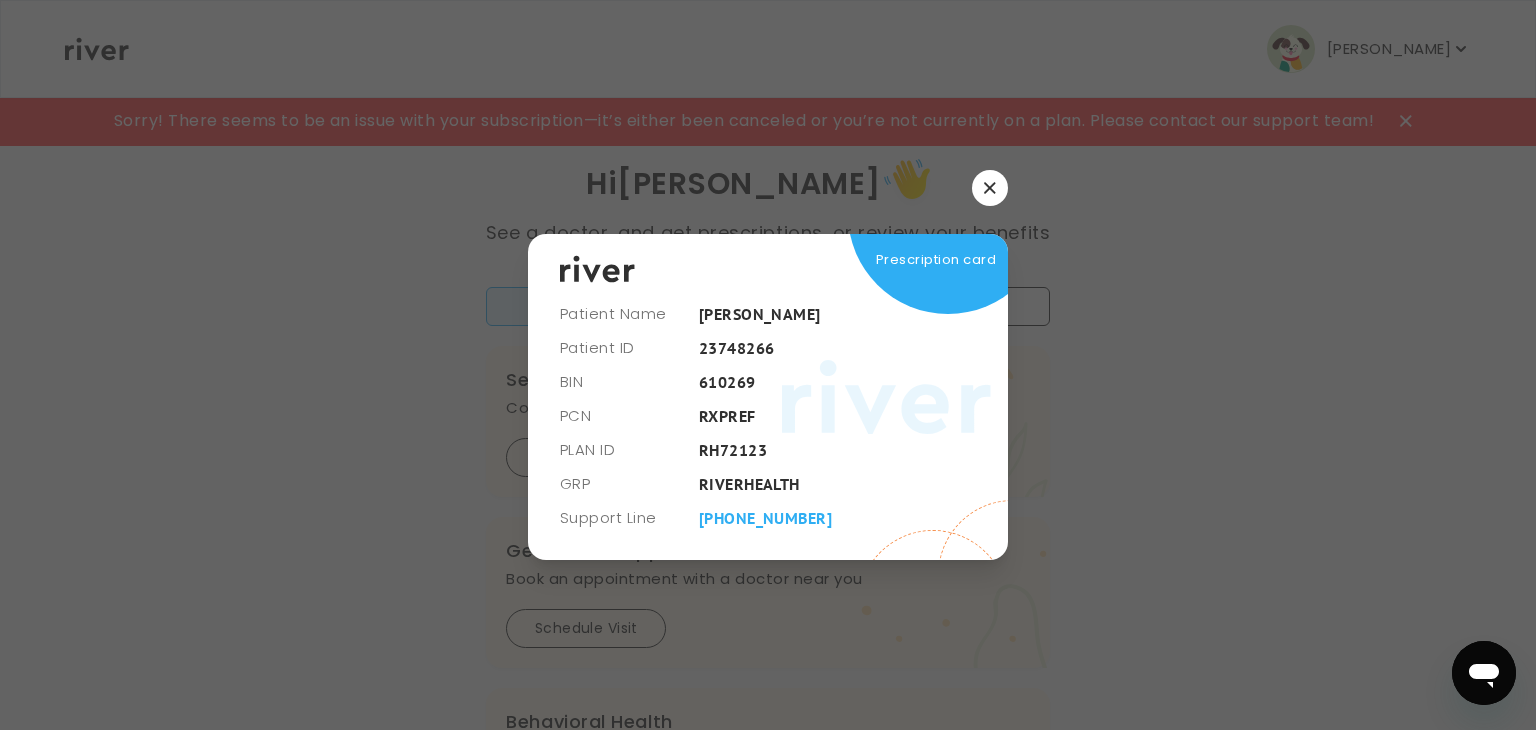 click at bounding box center (990, 188) 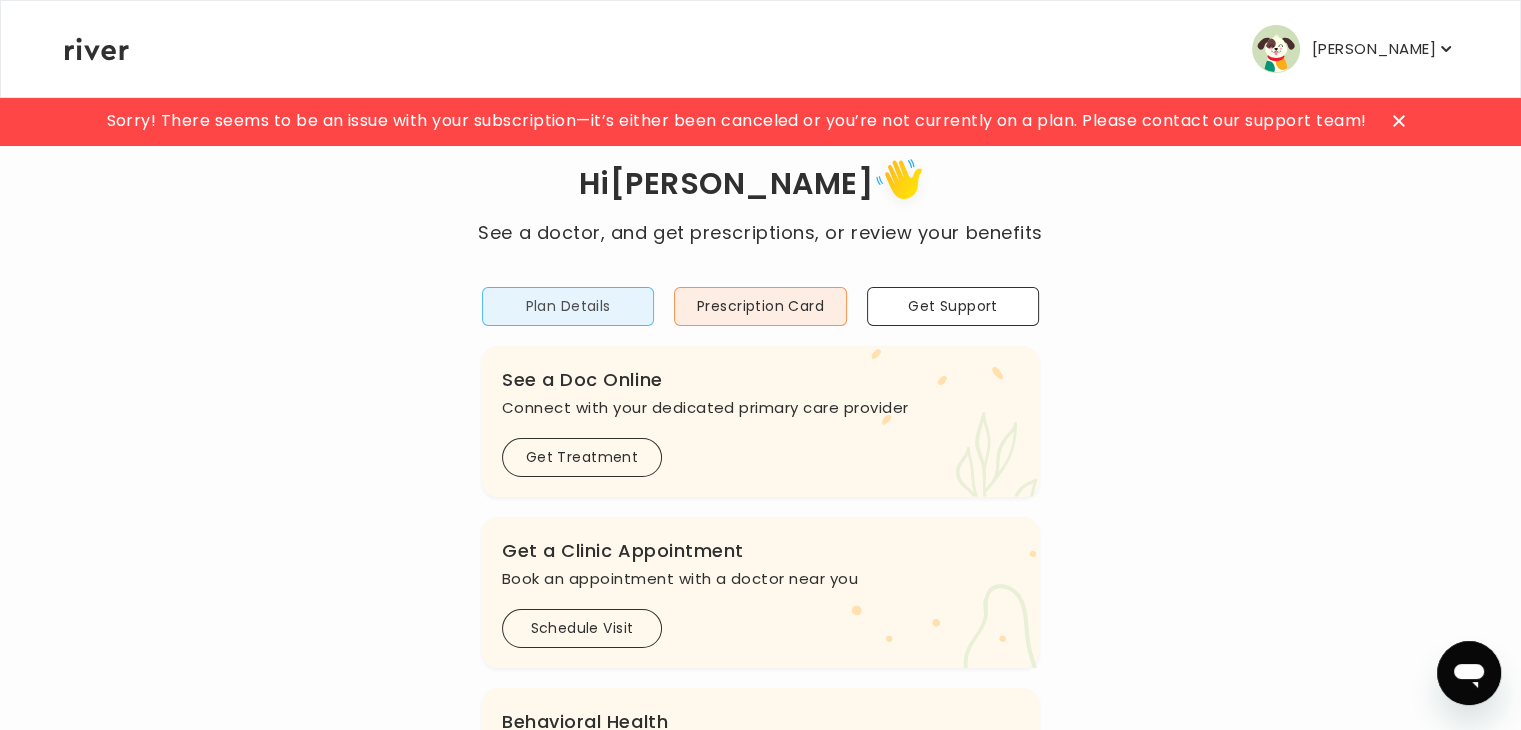 click on "Plan Details" at bounding box center (568, 306) 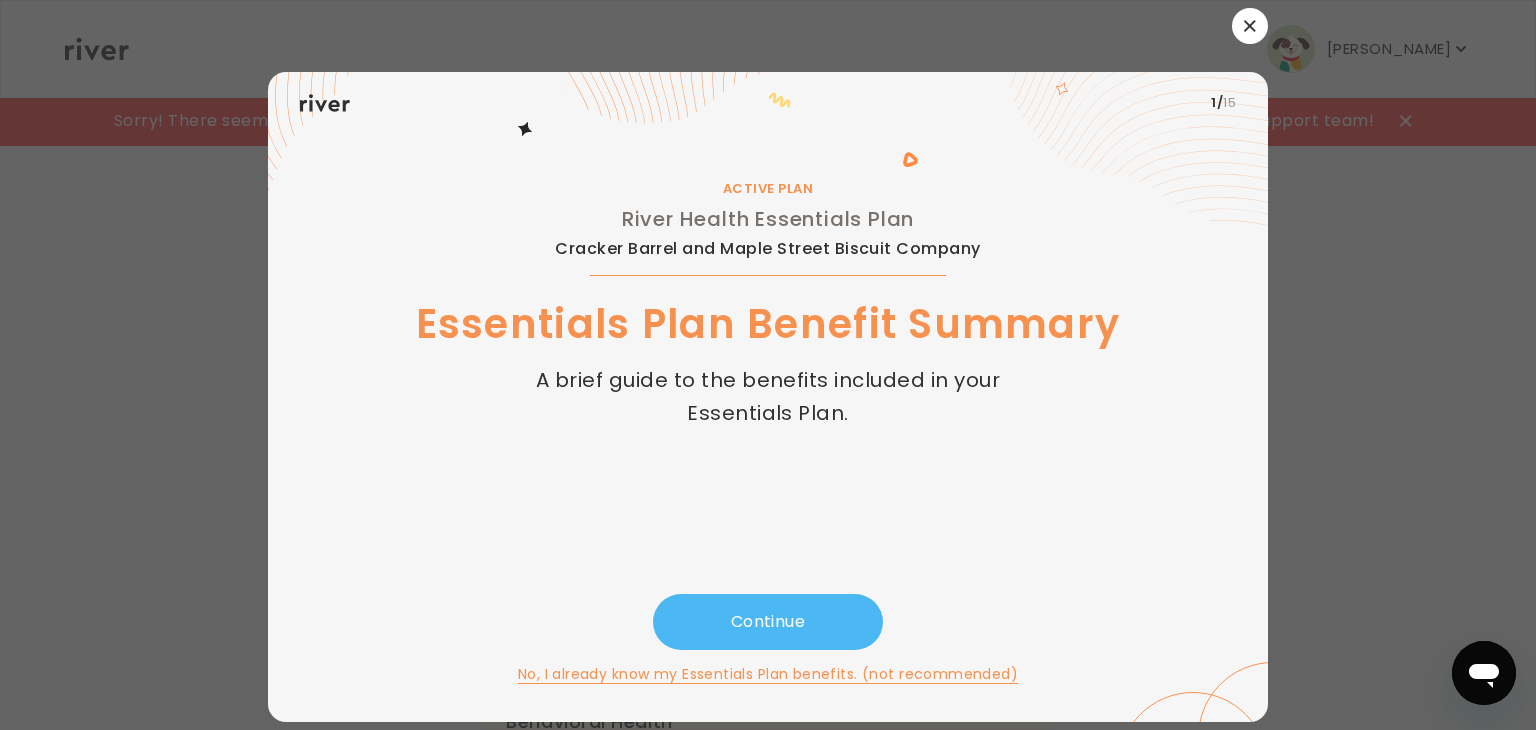 click on "Continue" at bounding box center (768, 622) 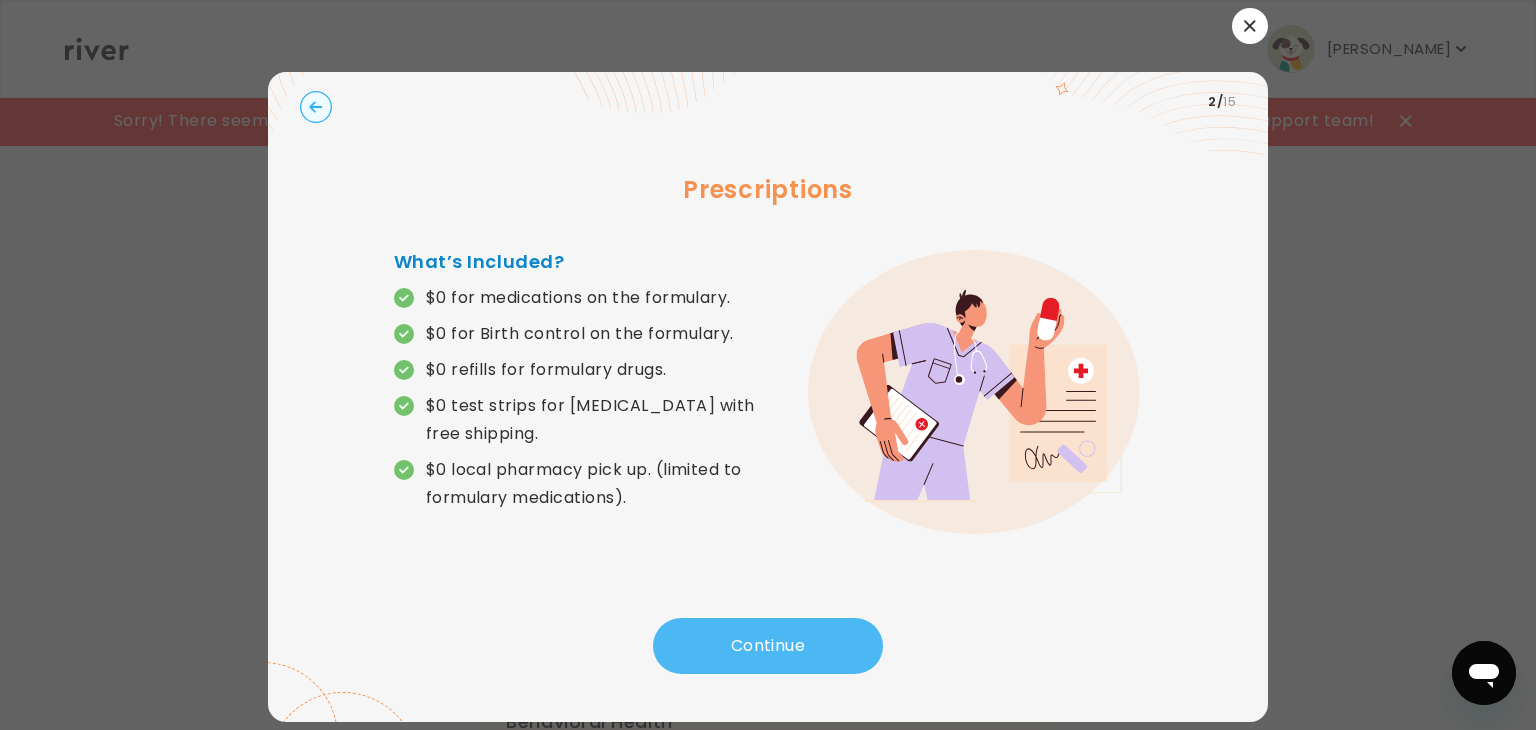 click on "Continue" at bounding box center [768, 646] 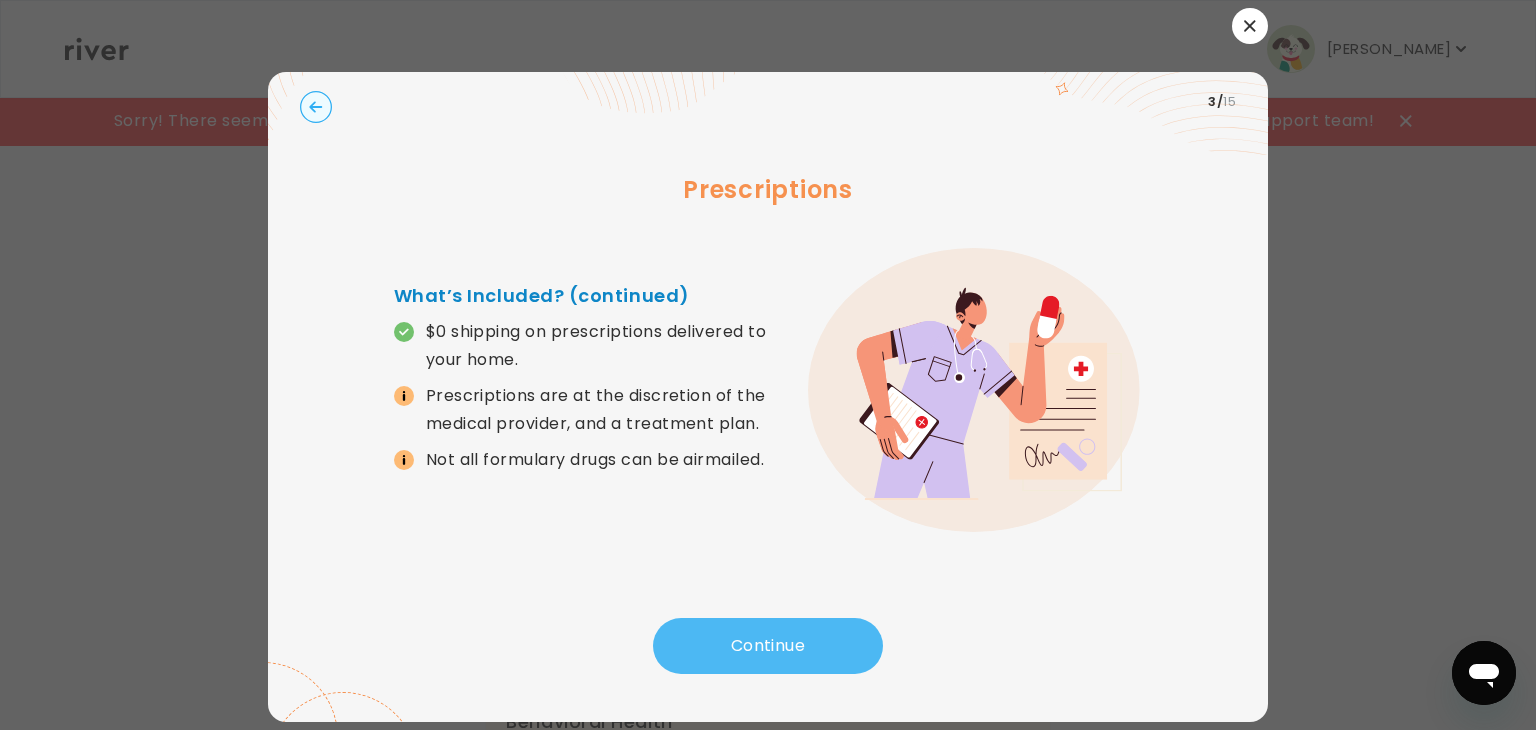click on "Continue" at bounding box center (768, 646) 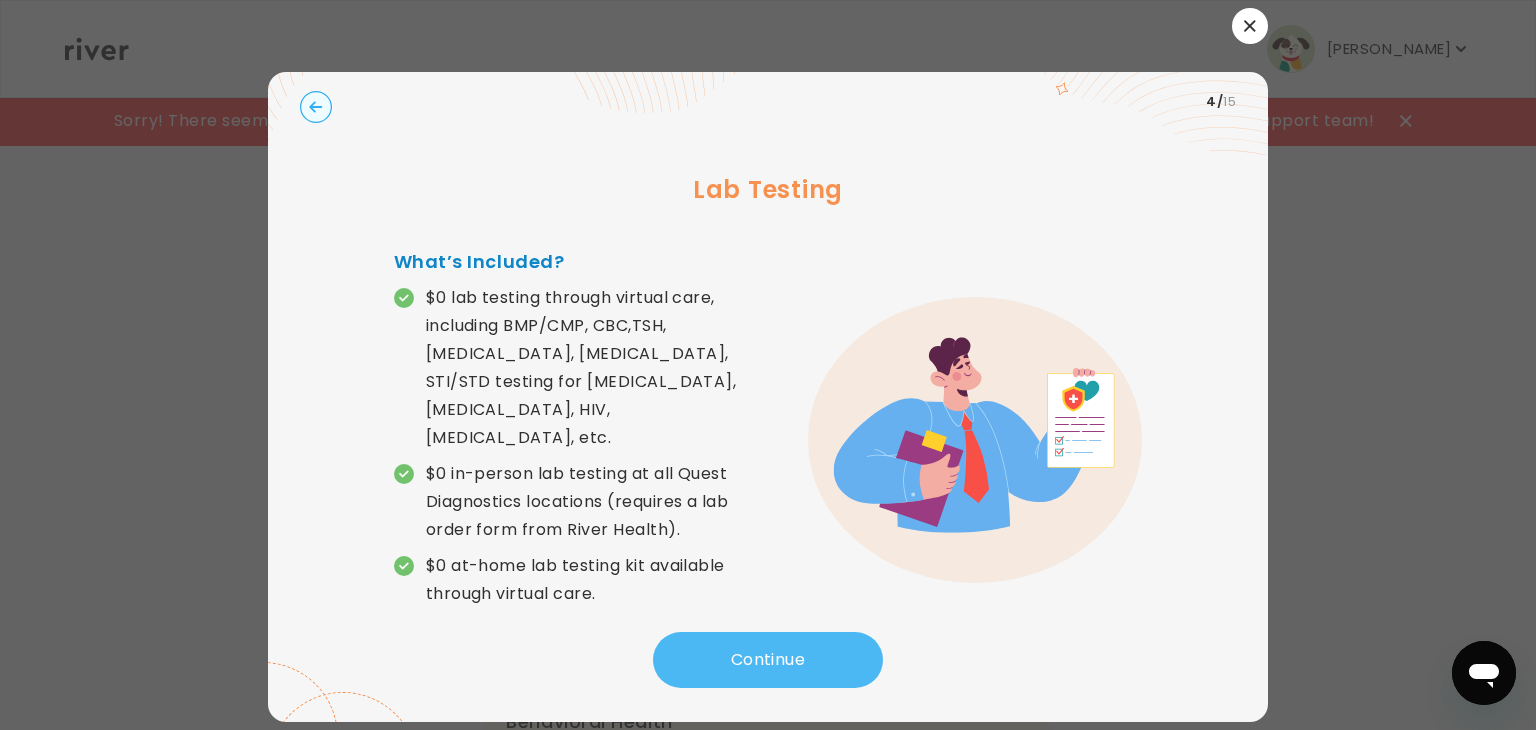 click on "Continue" at bounding box center [768, 660] 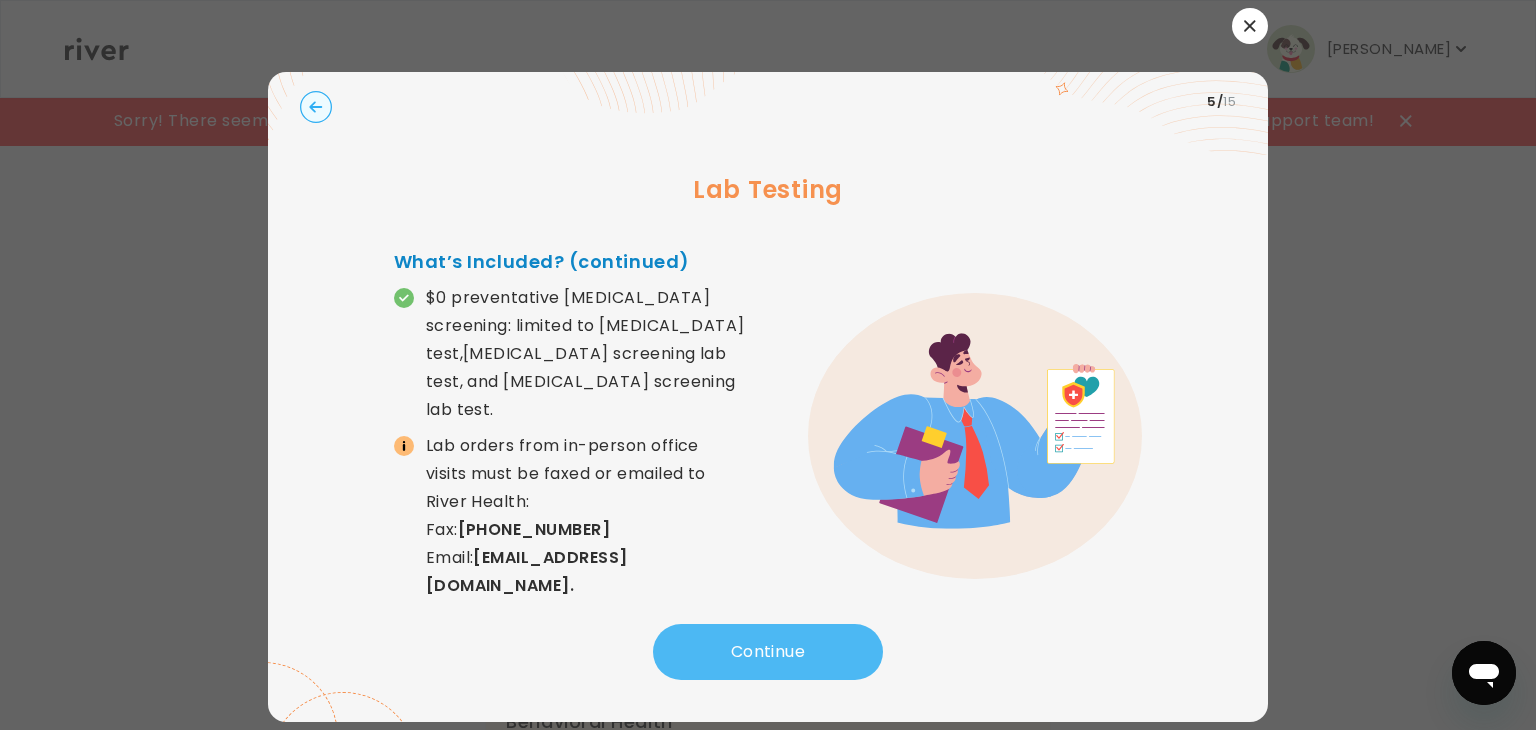 click on "Continue" at bounding box center (768, 652) 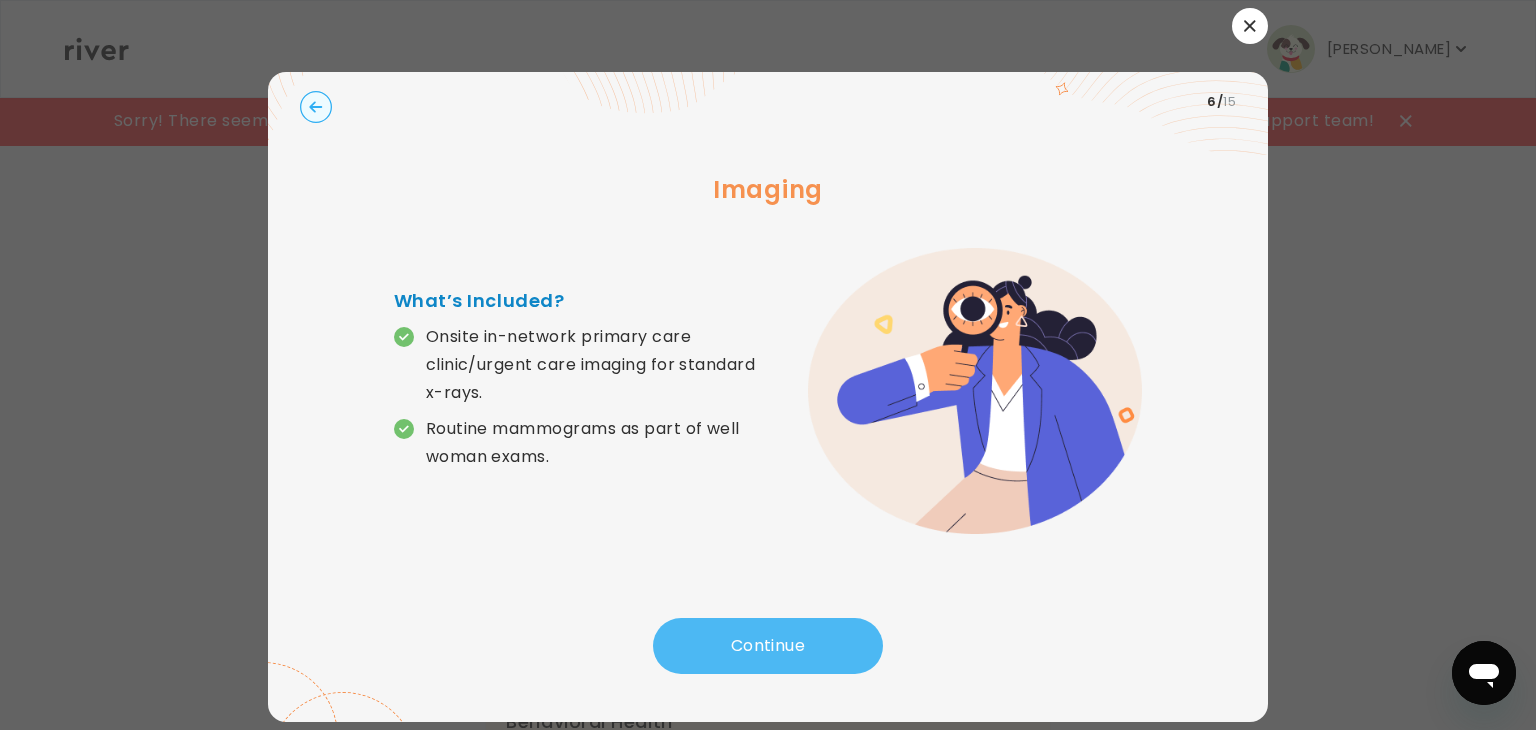 click on "Continue" at bounding box center [768, 646] 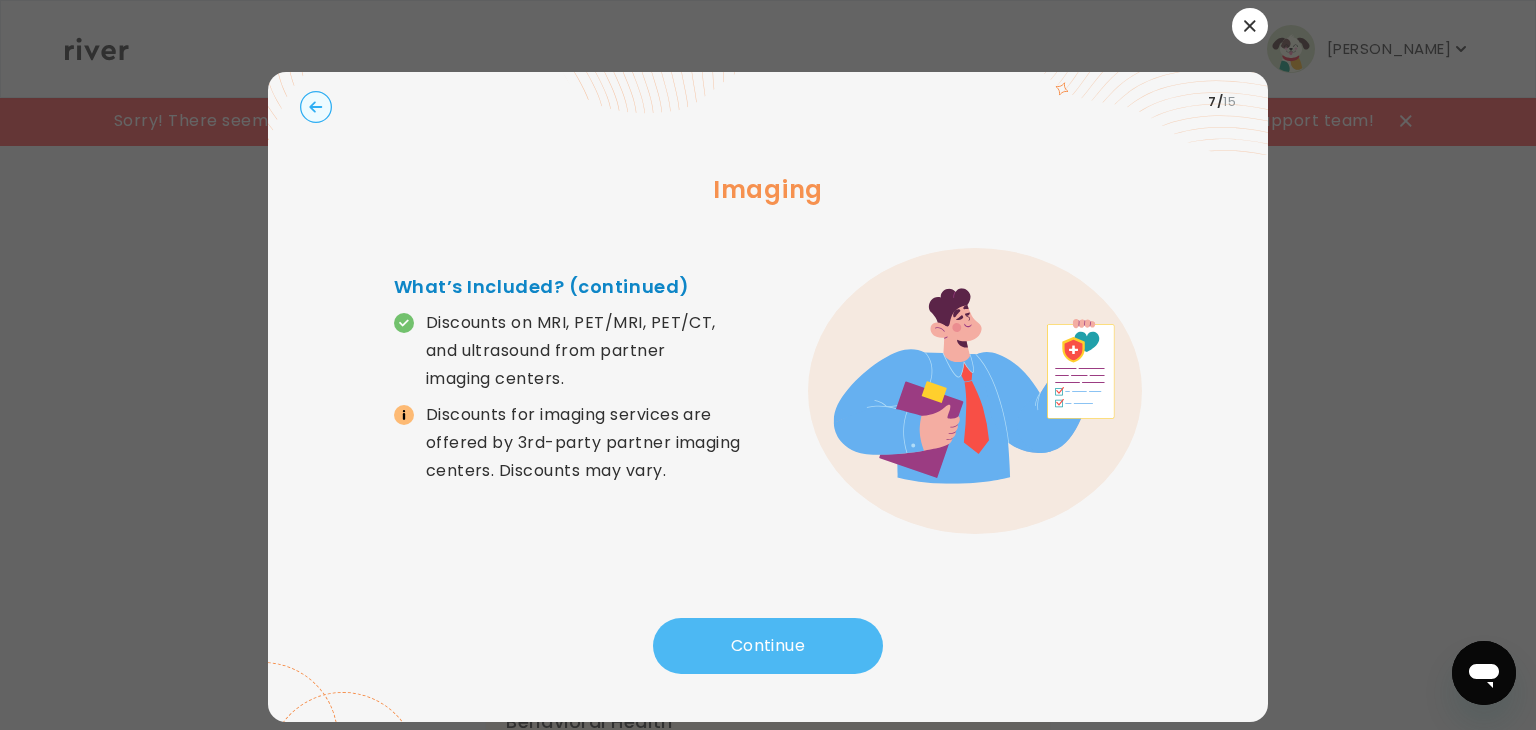 click on "Continue" at bounding box center (768, 646) 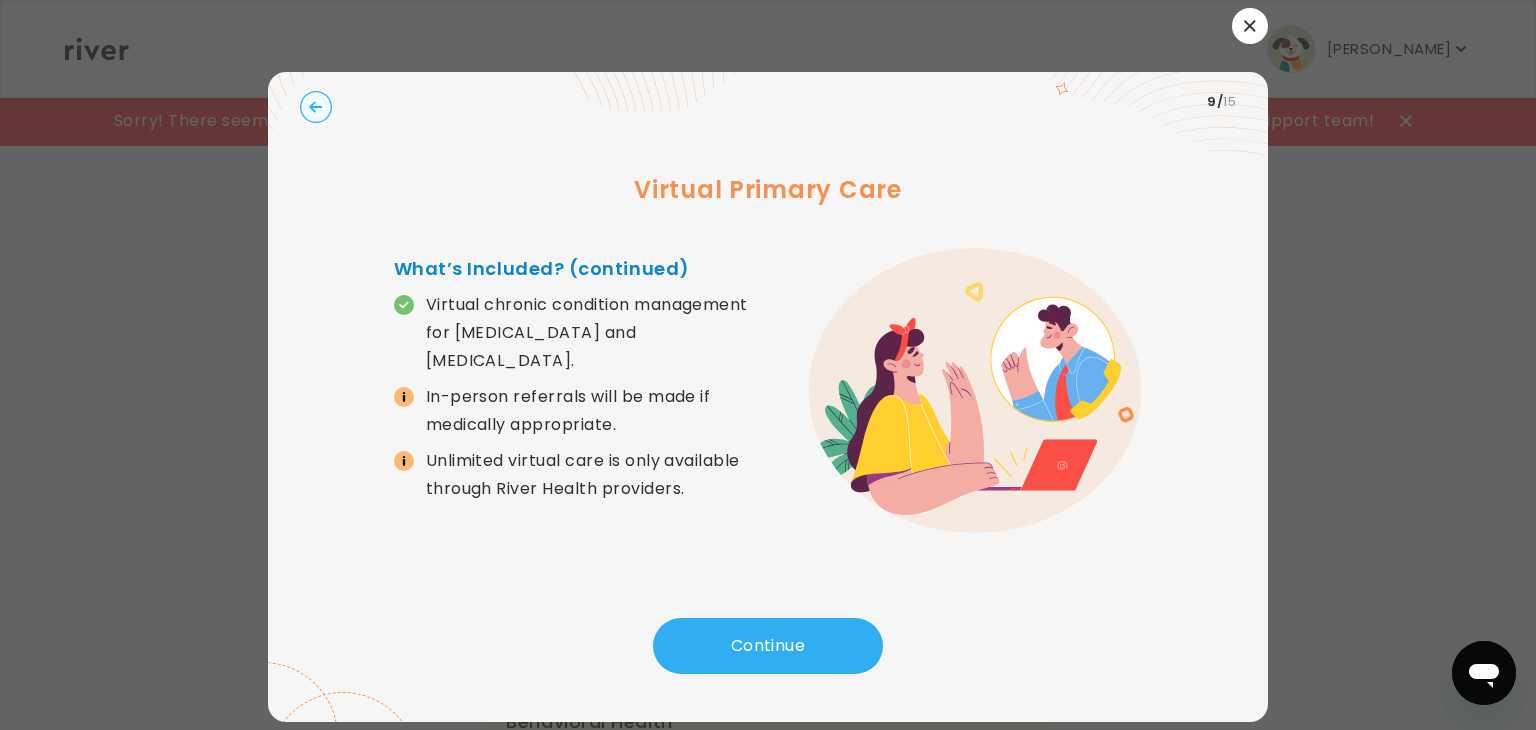 click 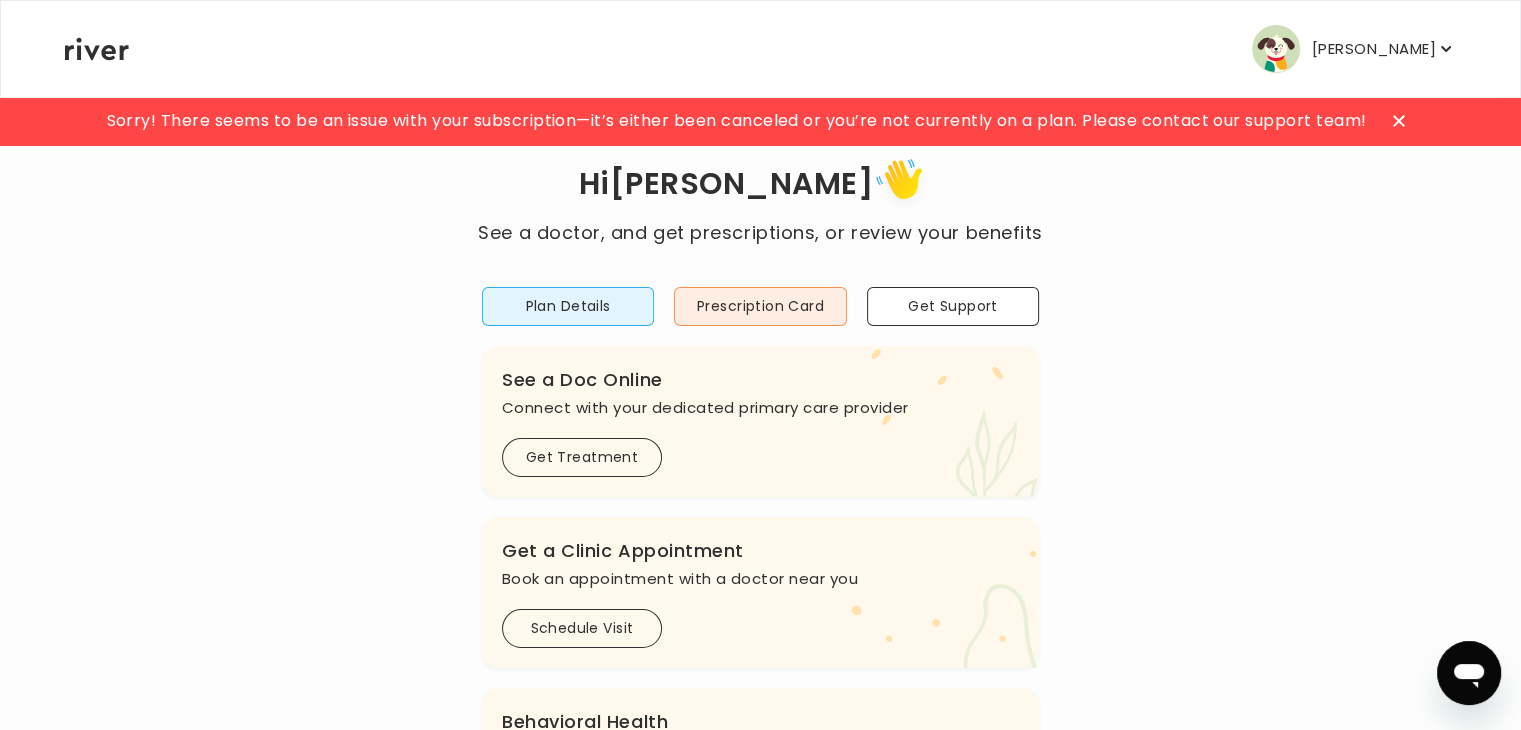 click on "[PERSON_NAME]" at bounding box center [1374, 49] 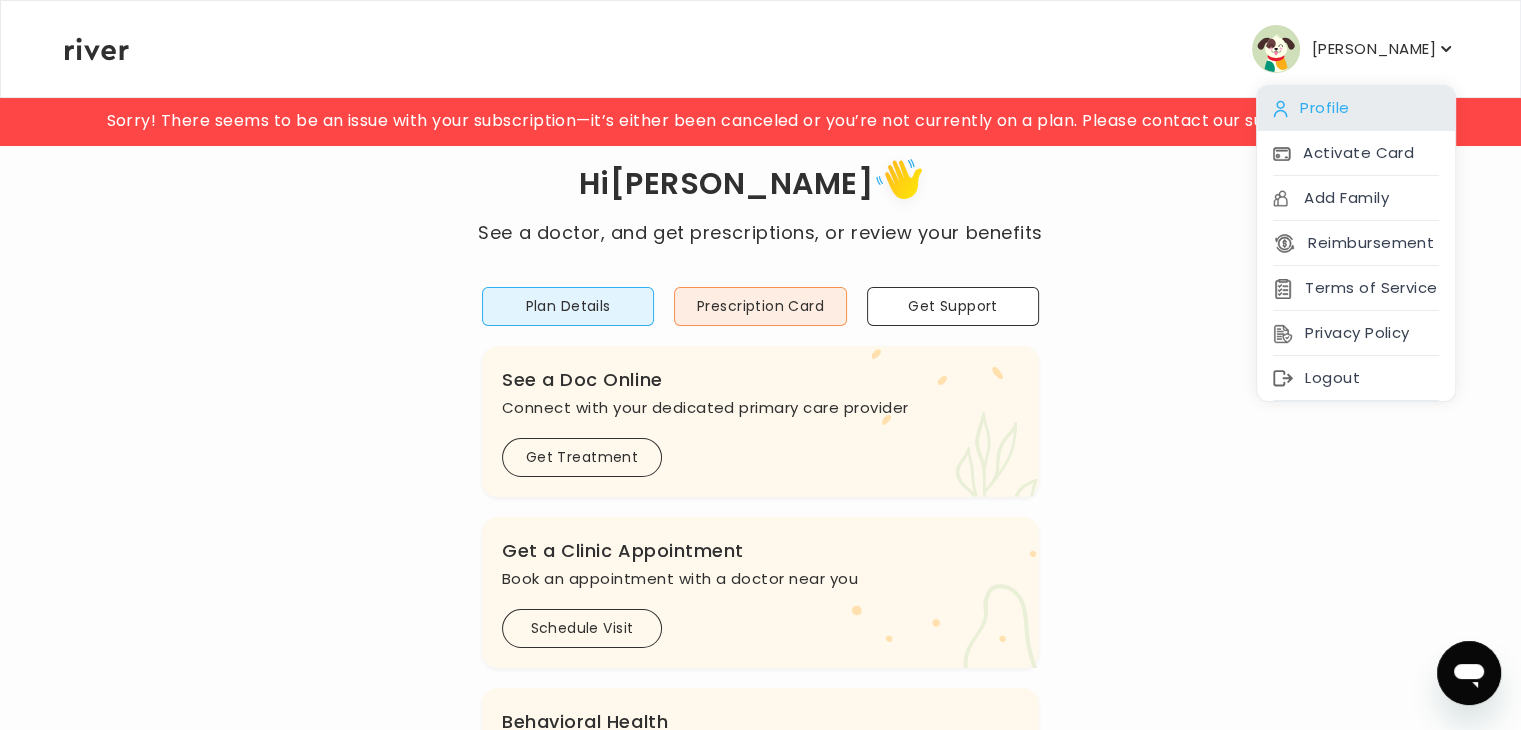 click on "Profile" at bounding box center (1356, 108) 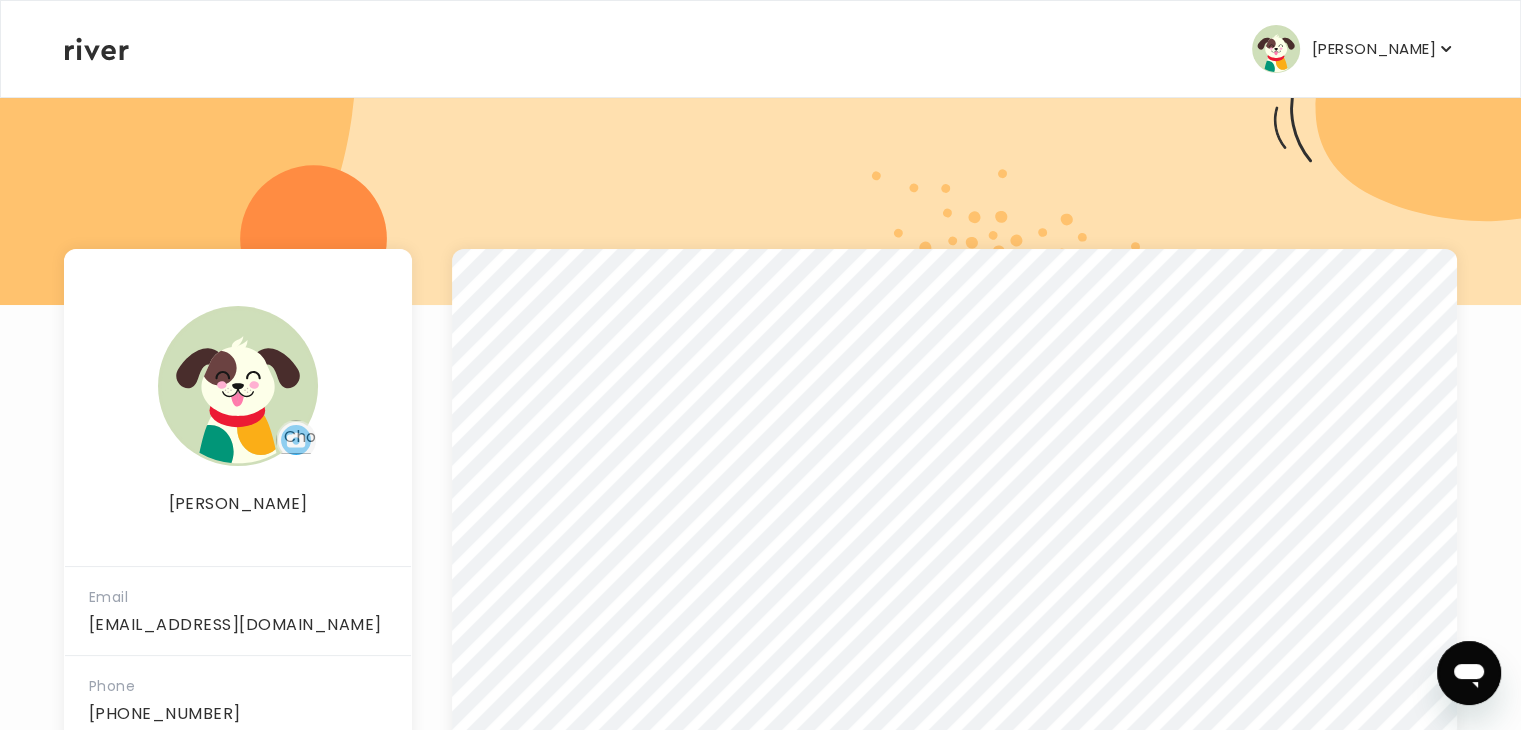 scroll, scrollTop: 0, scrollLeft: 0, axis: both 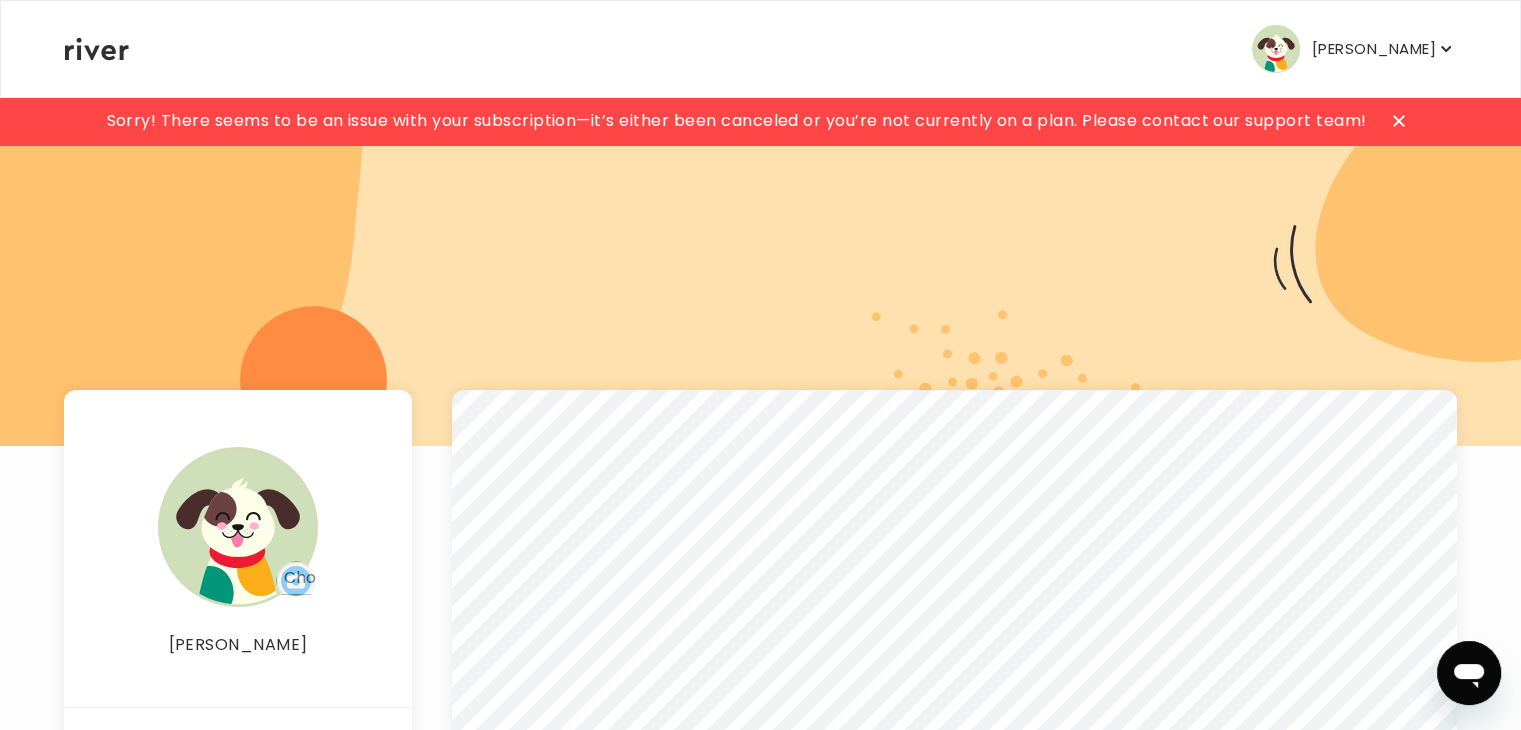 click on "[PERSON_NAME]" at bounding box center (1354, 49) 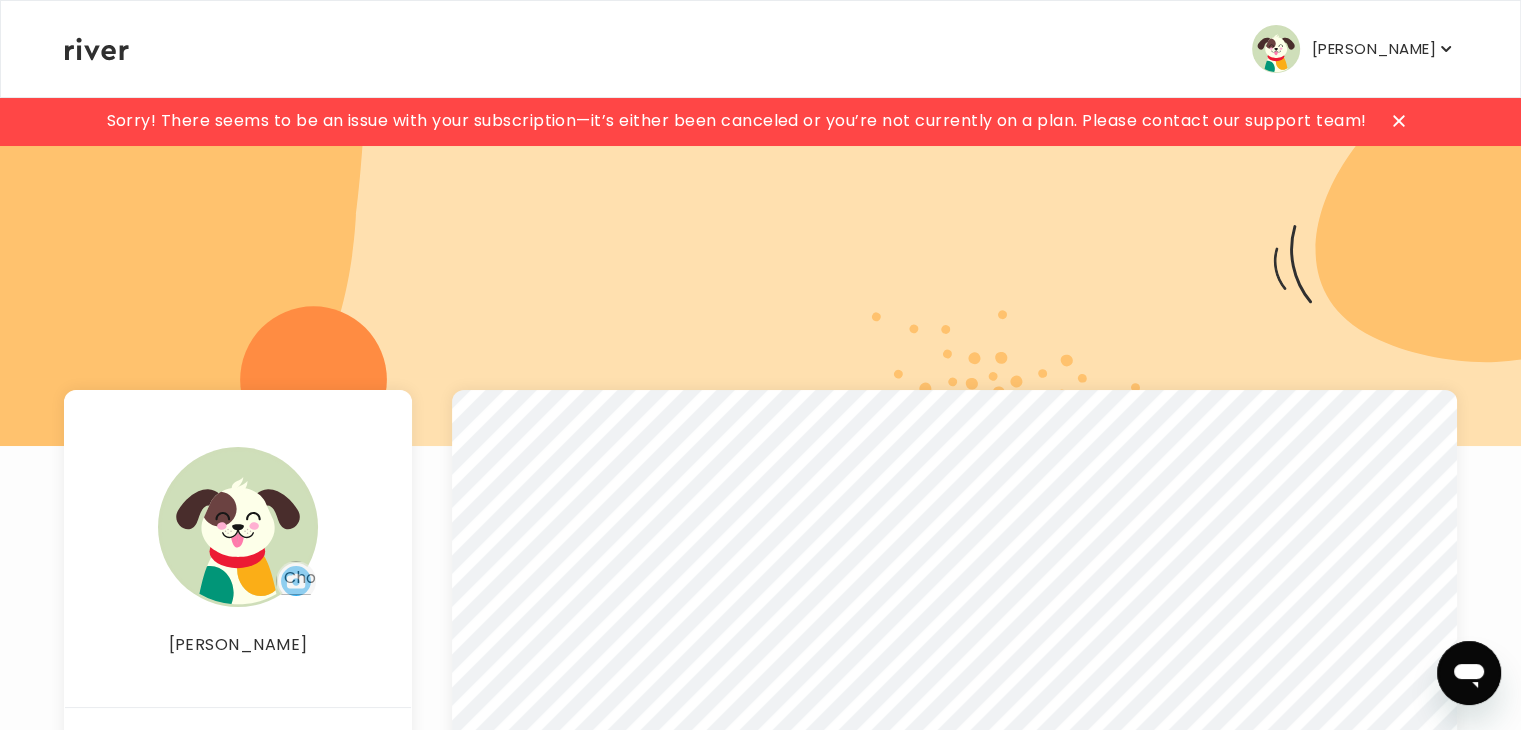 click at bounding box center [760, 271] 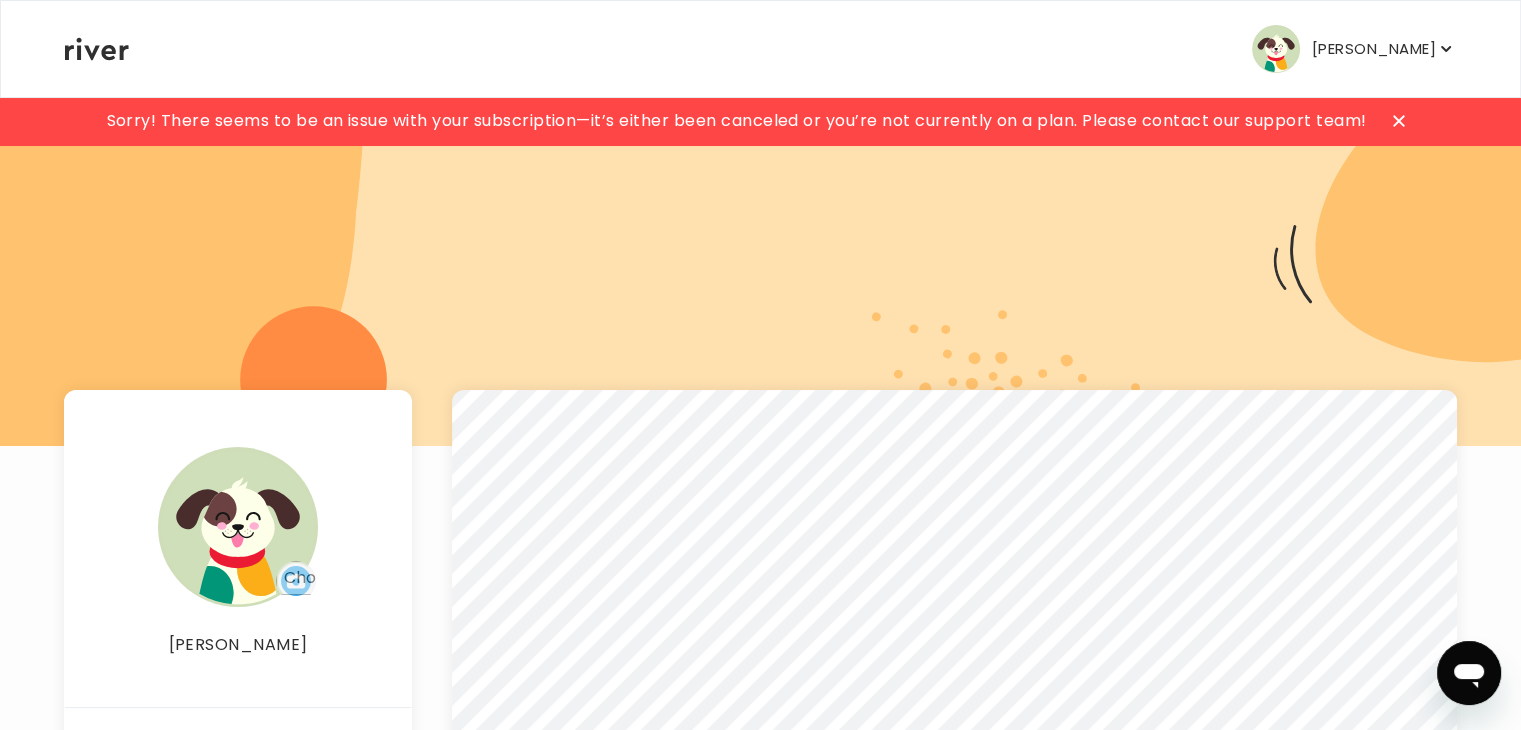 click 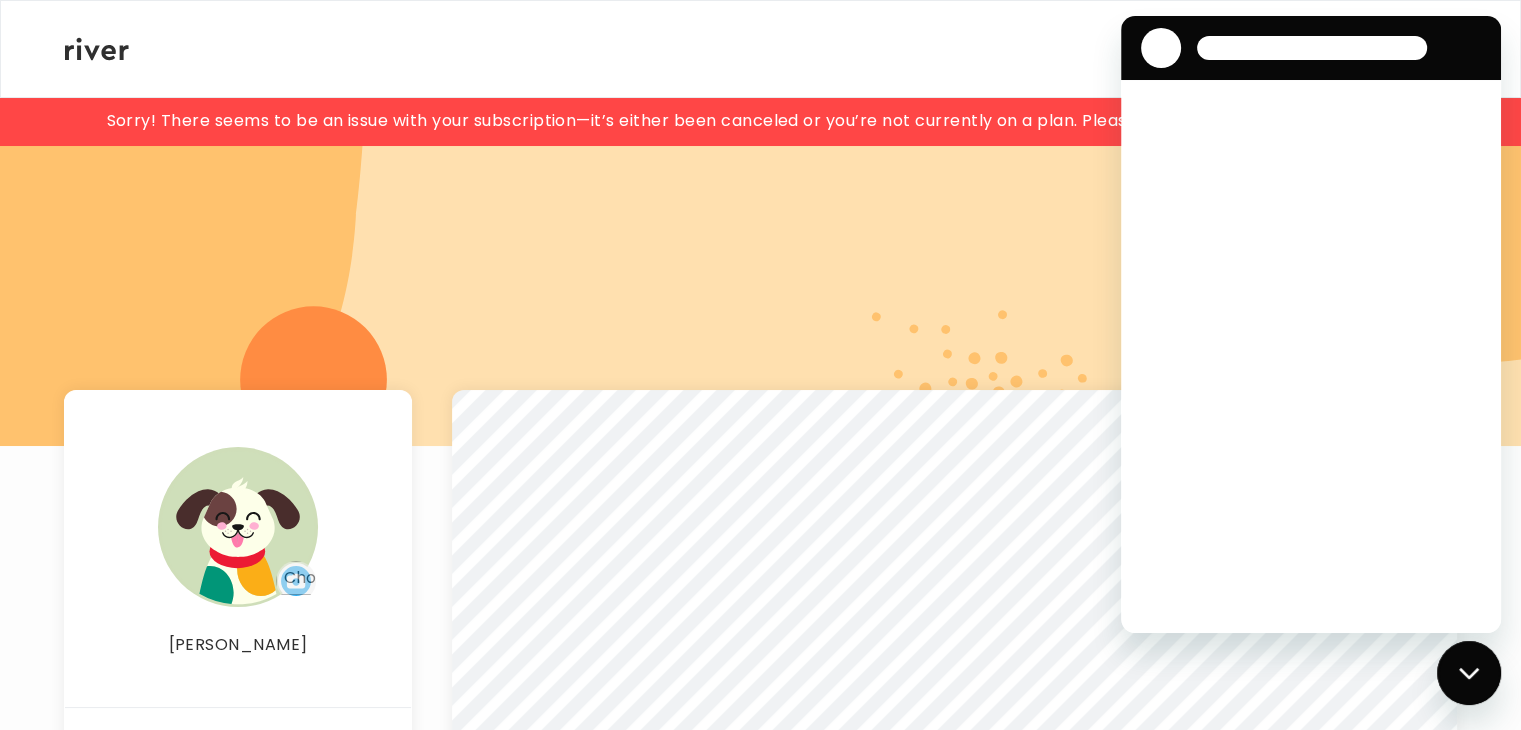 scroll, scrollTop: 0, scrollLeft: 0, axis: both 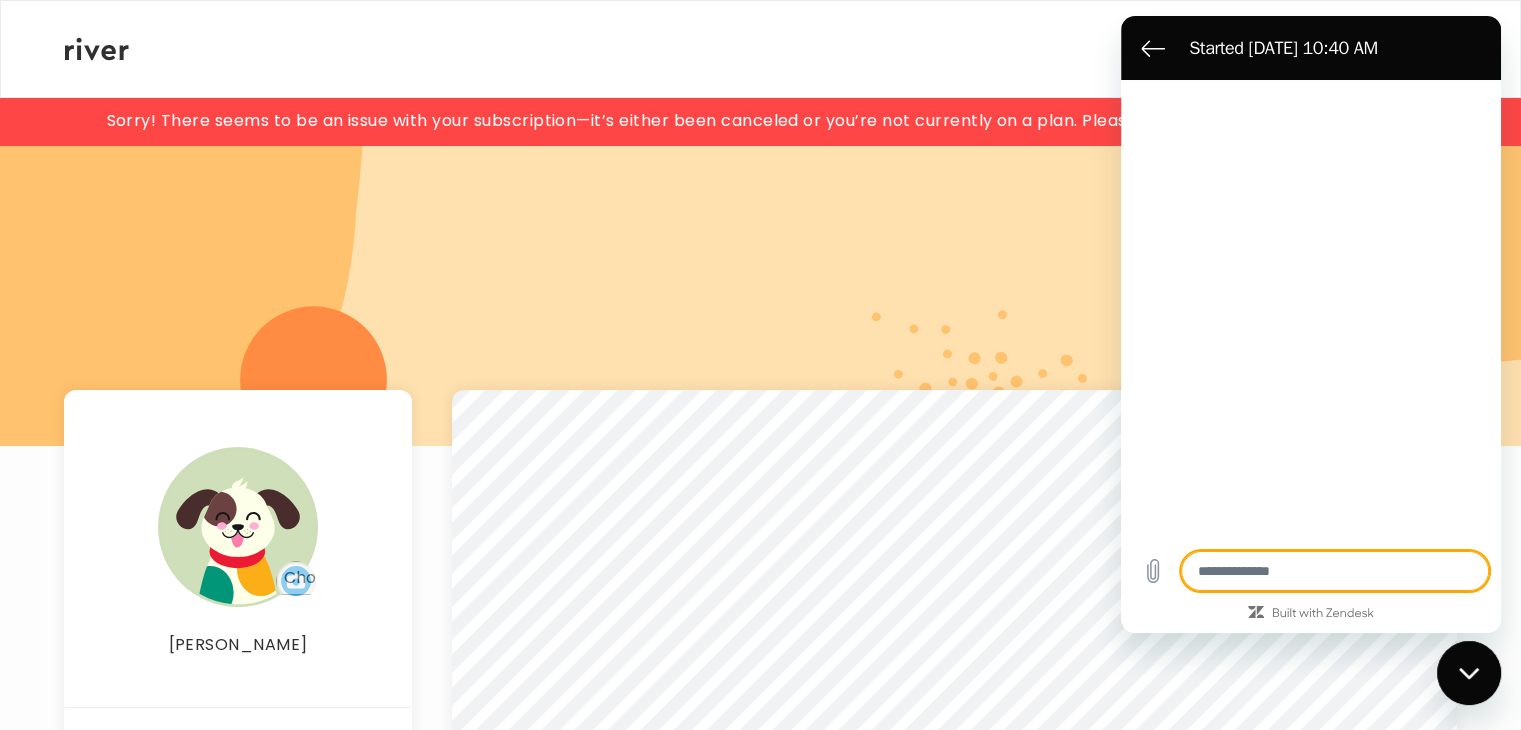 type on "*" 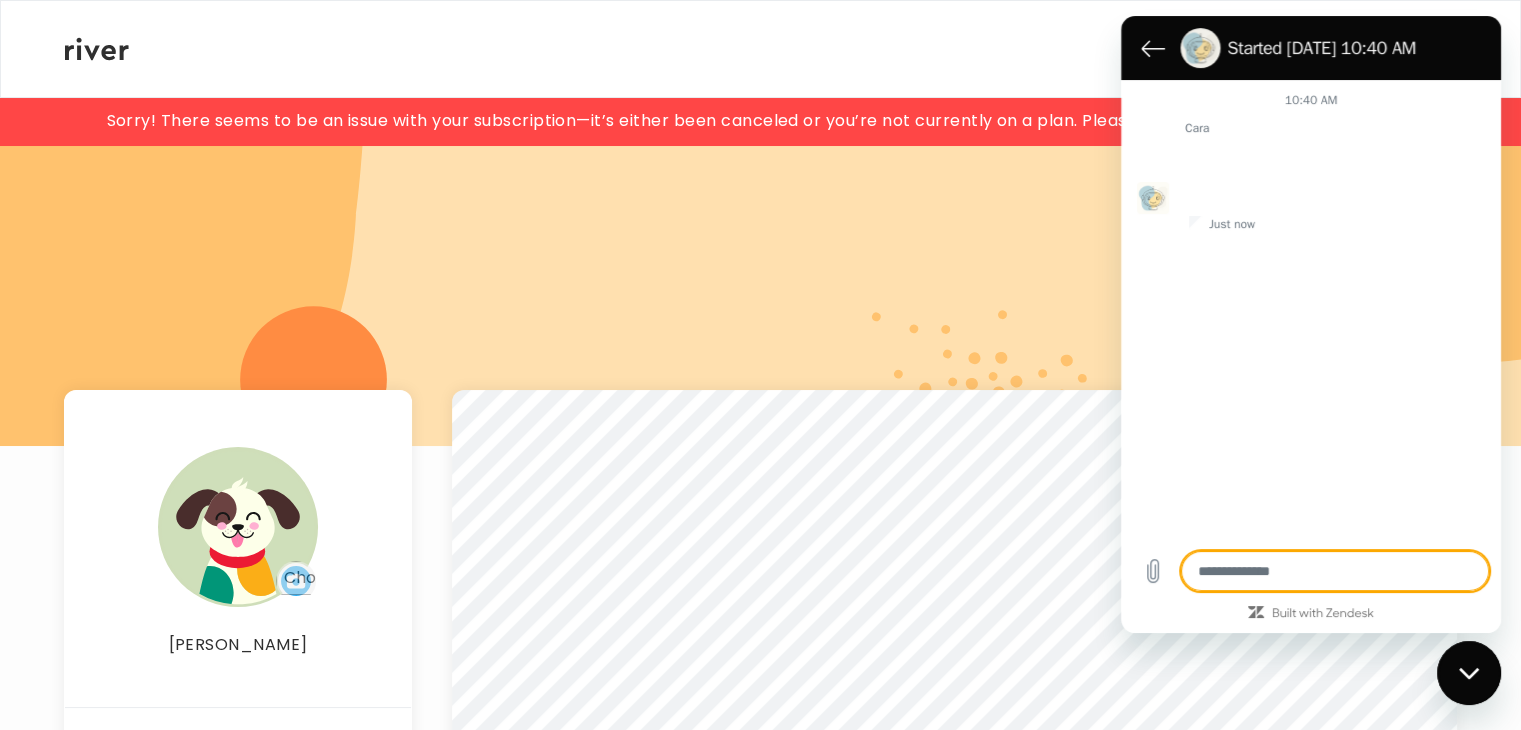 type on "*" 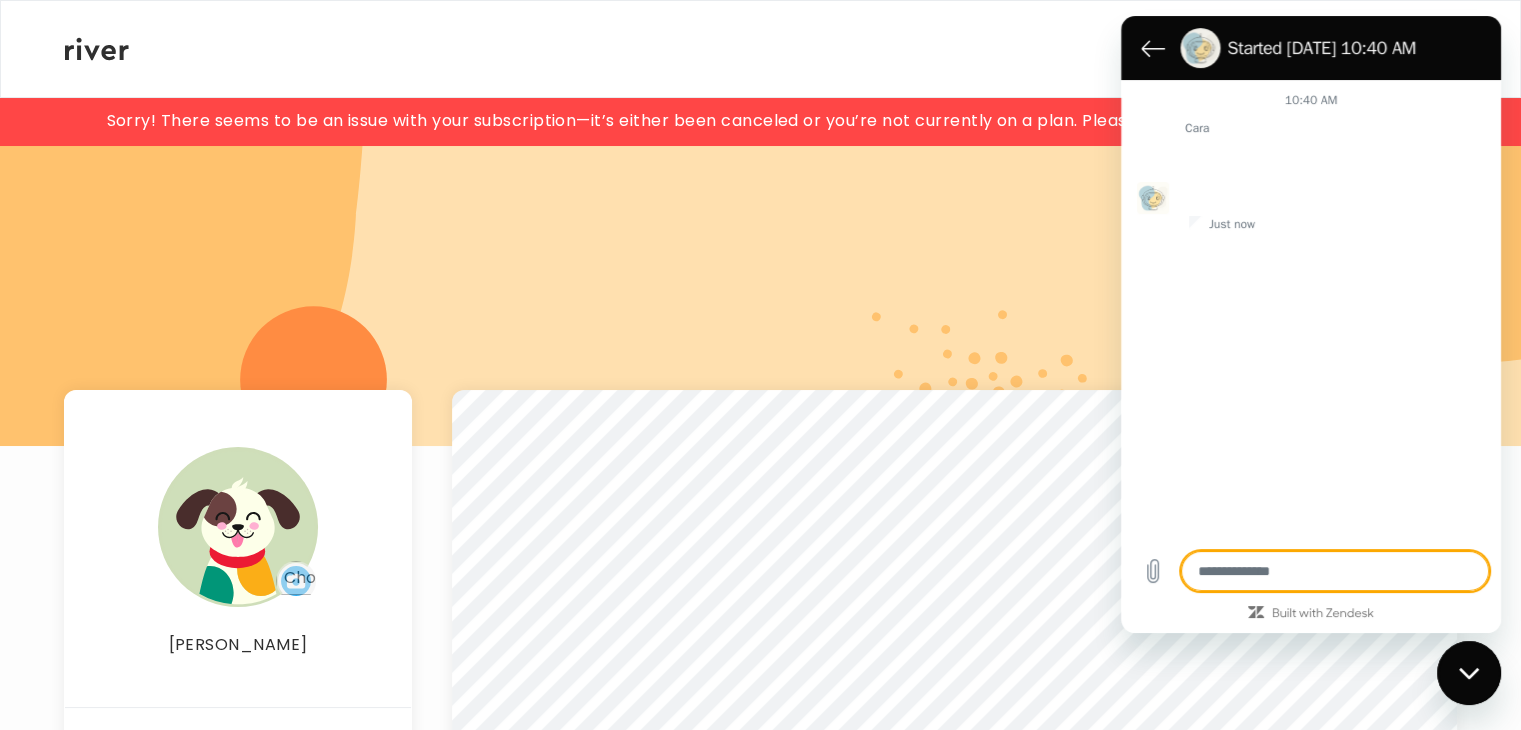 type on "*" 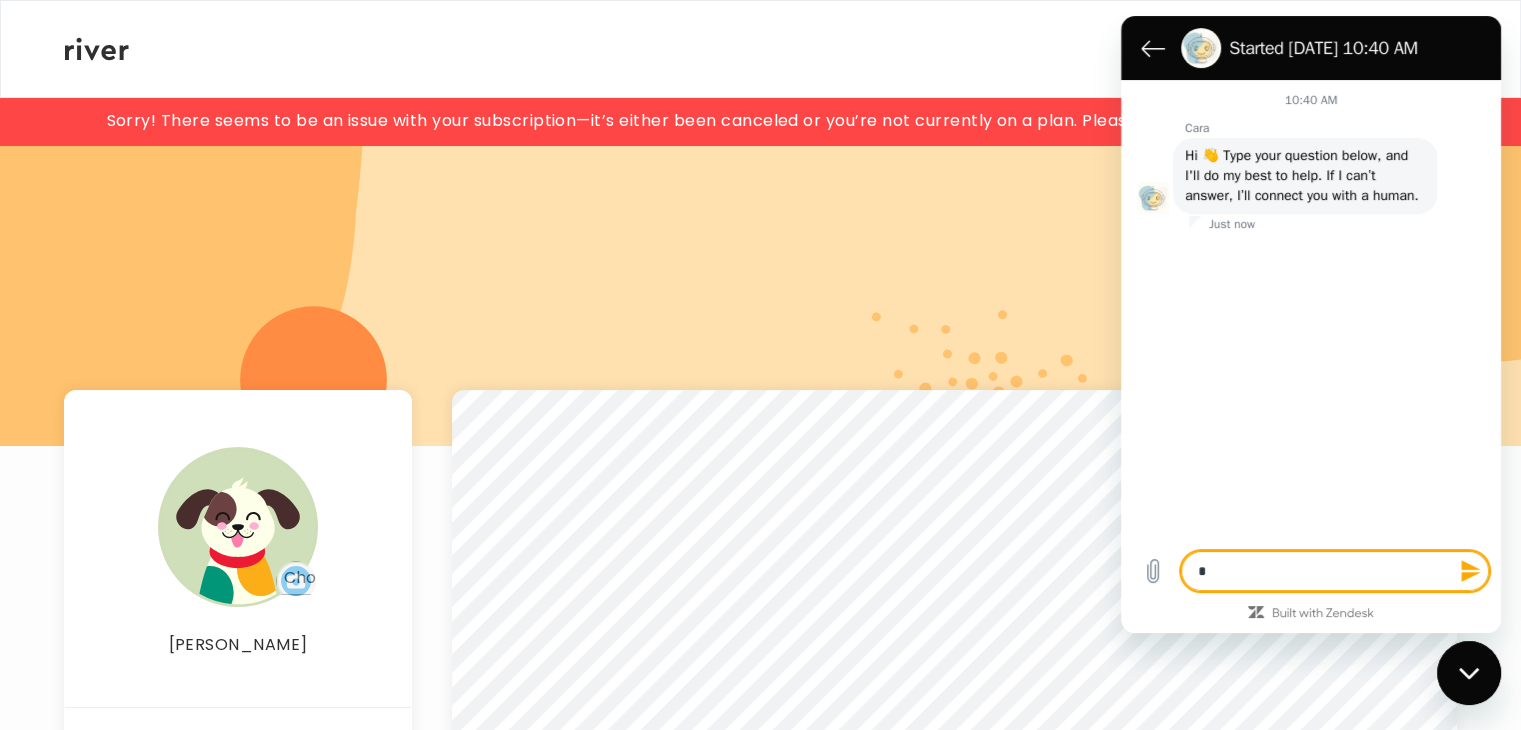 type on "*" 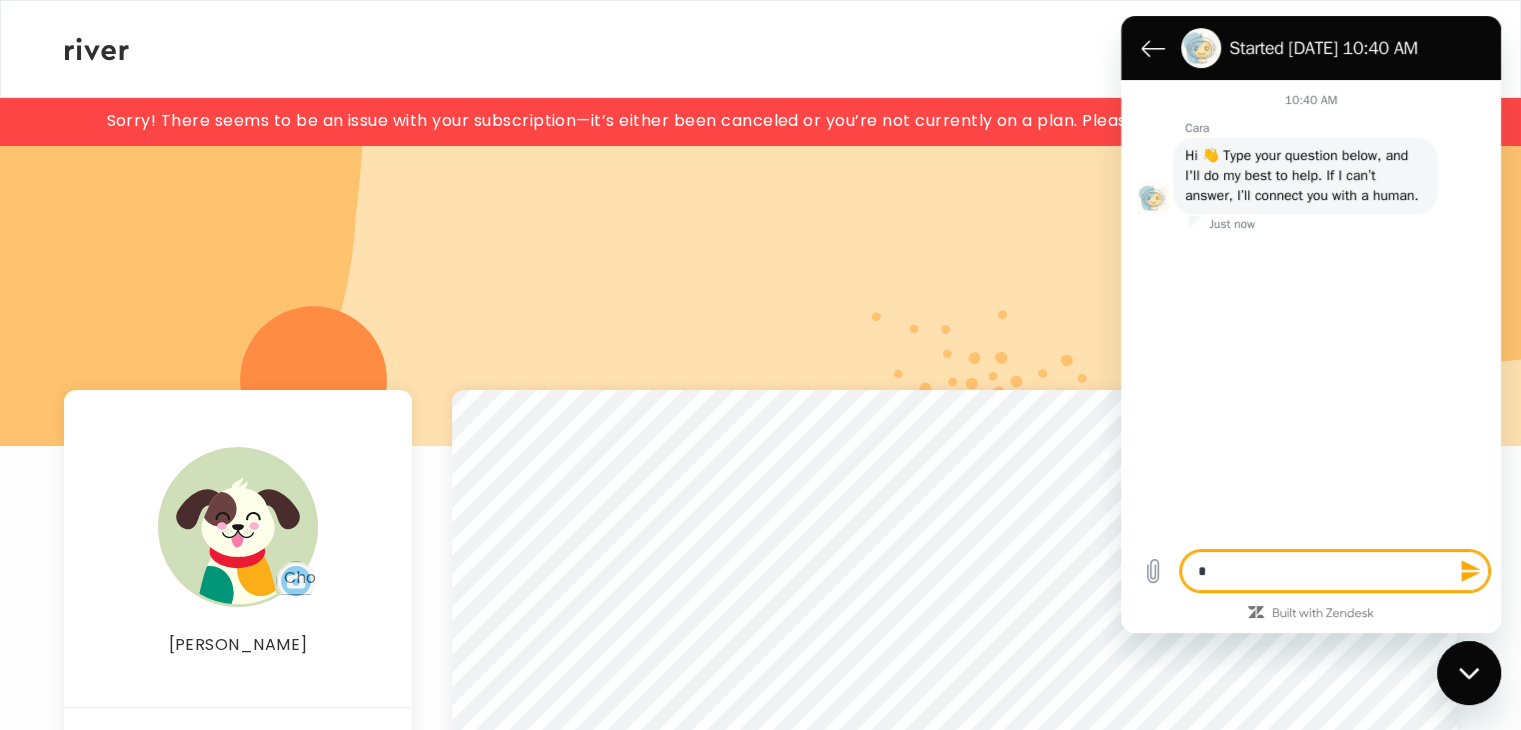 type on "*" 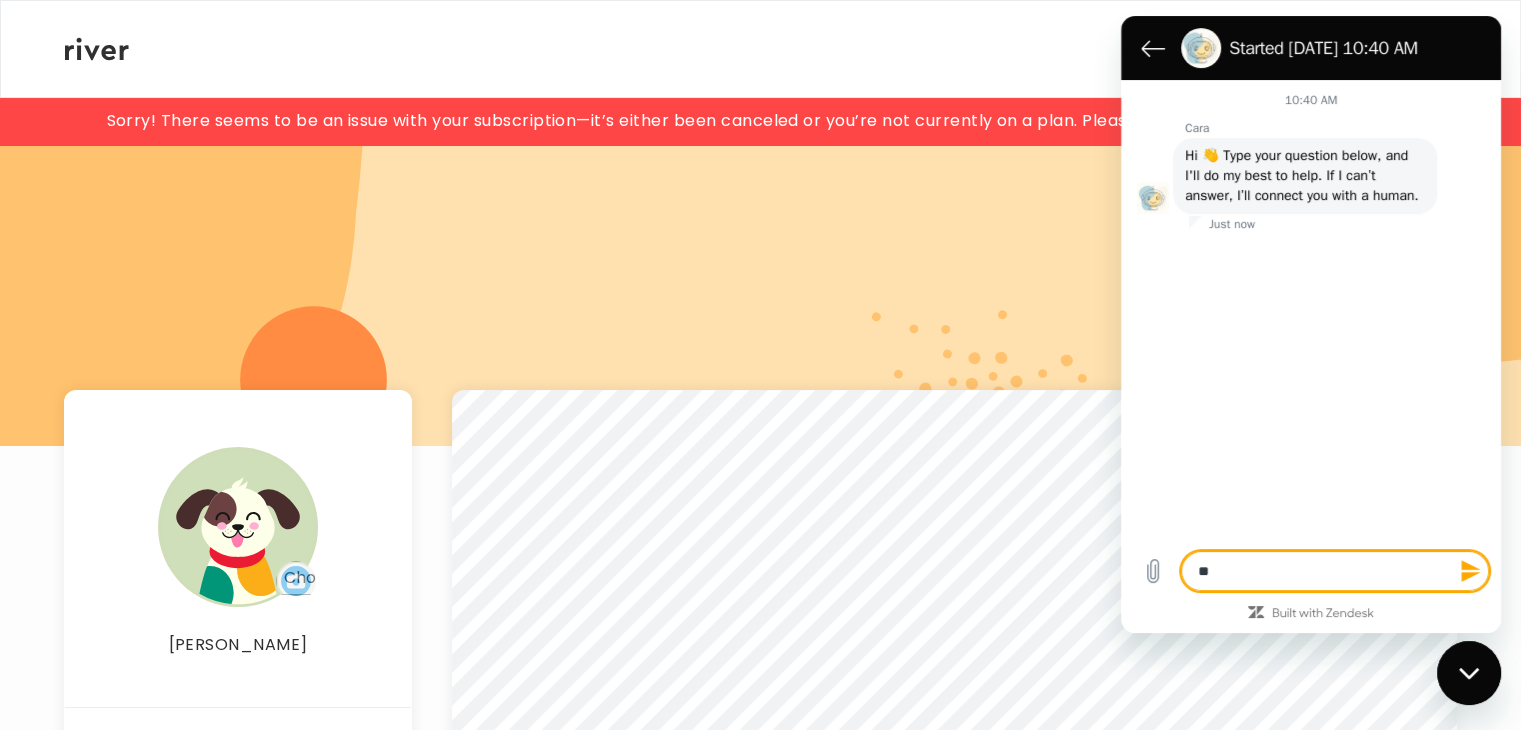 type on "***" 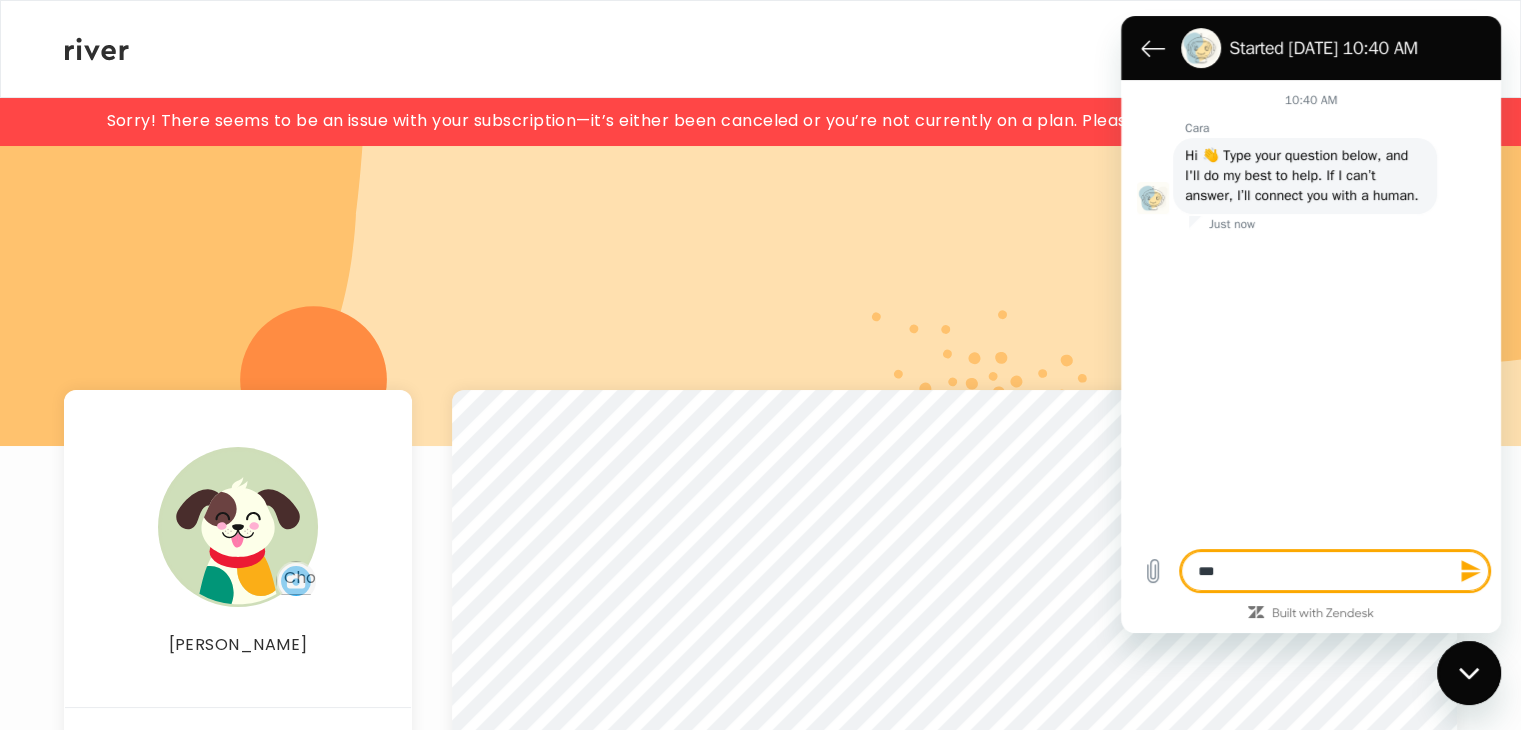 type on "****" 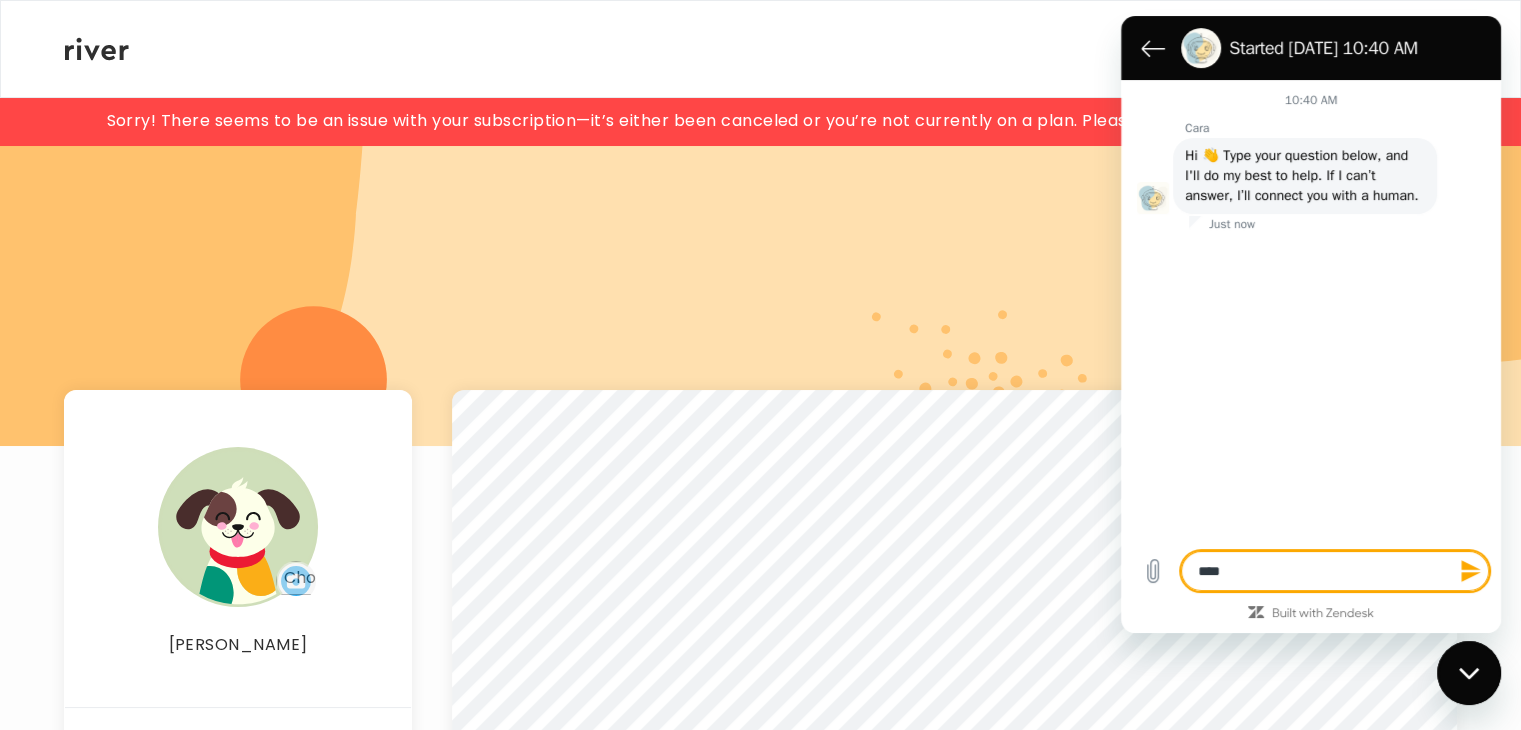 type on "*****" 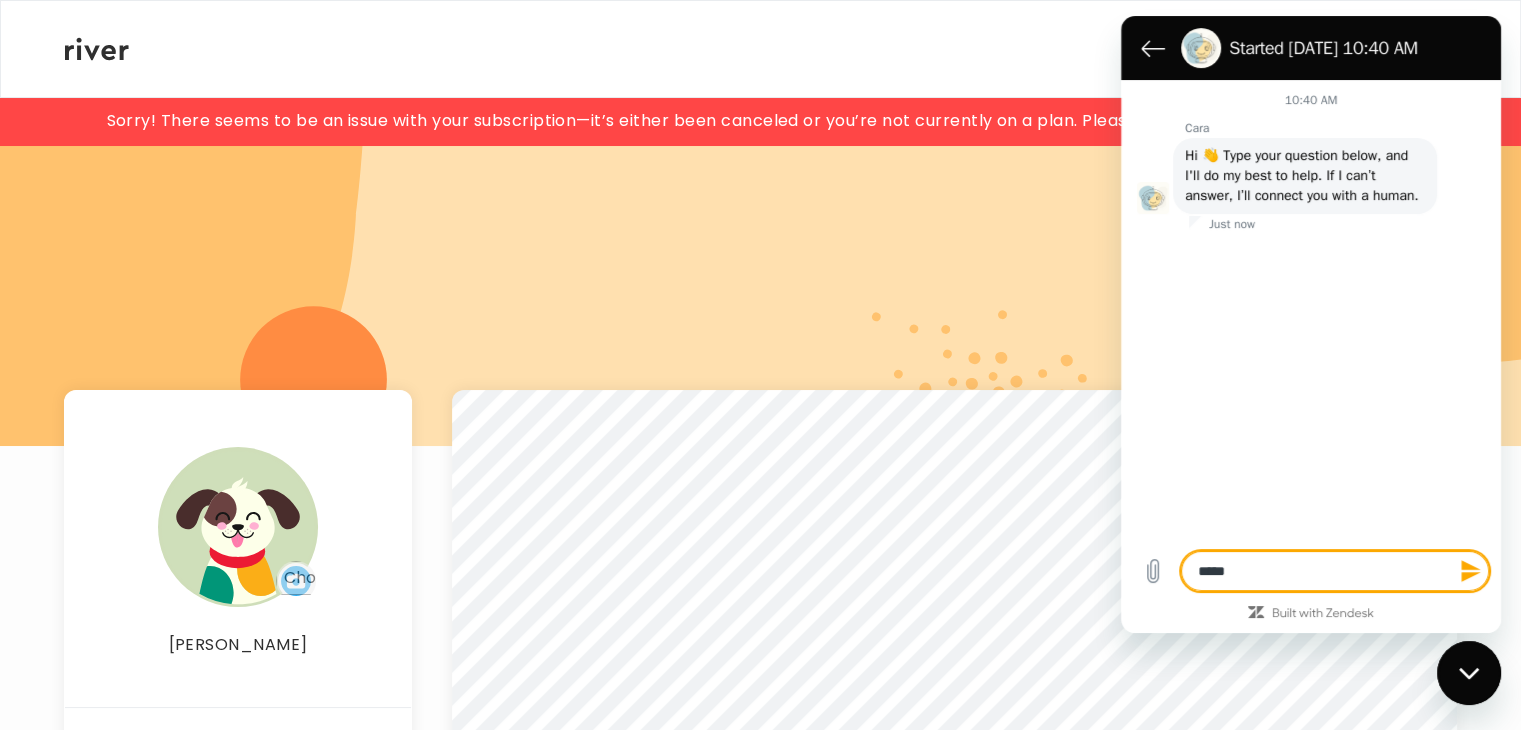 type on "******" 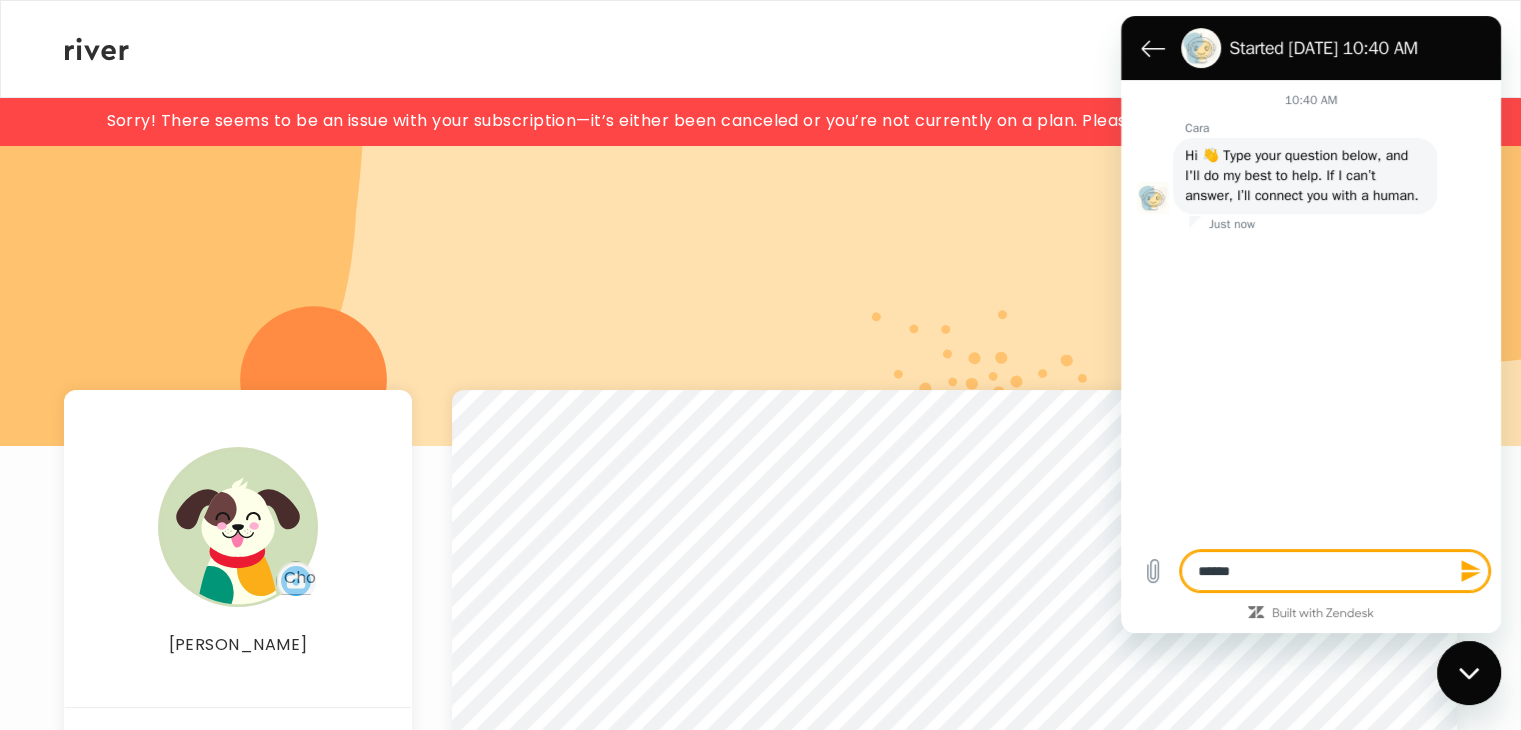 type on "******" 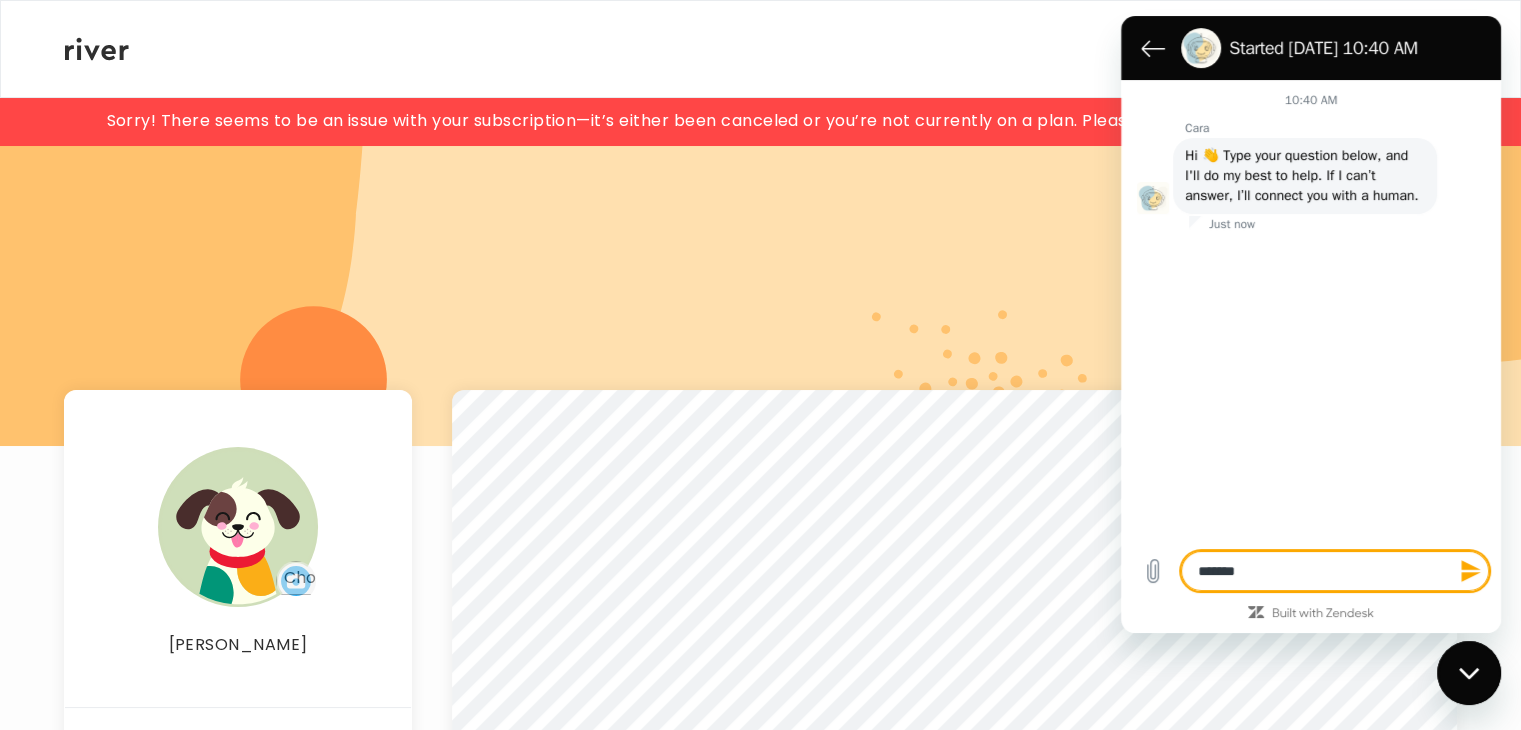 type on "********" 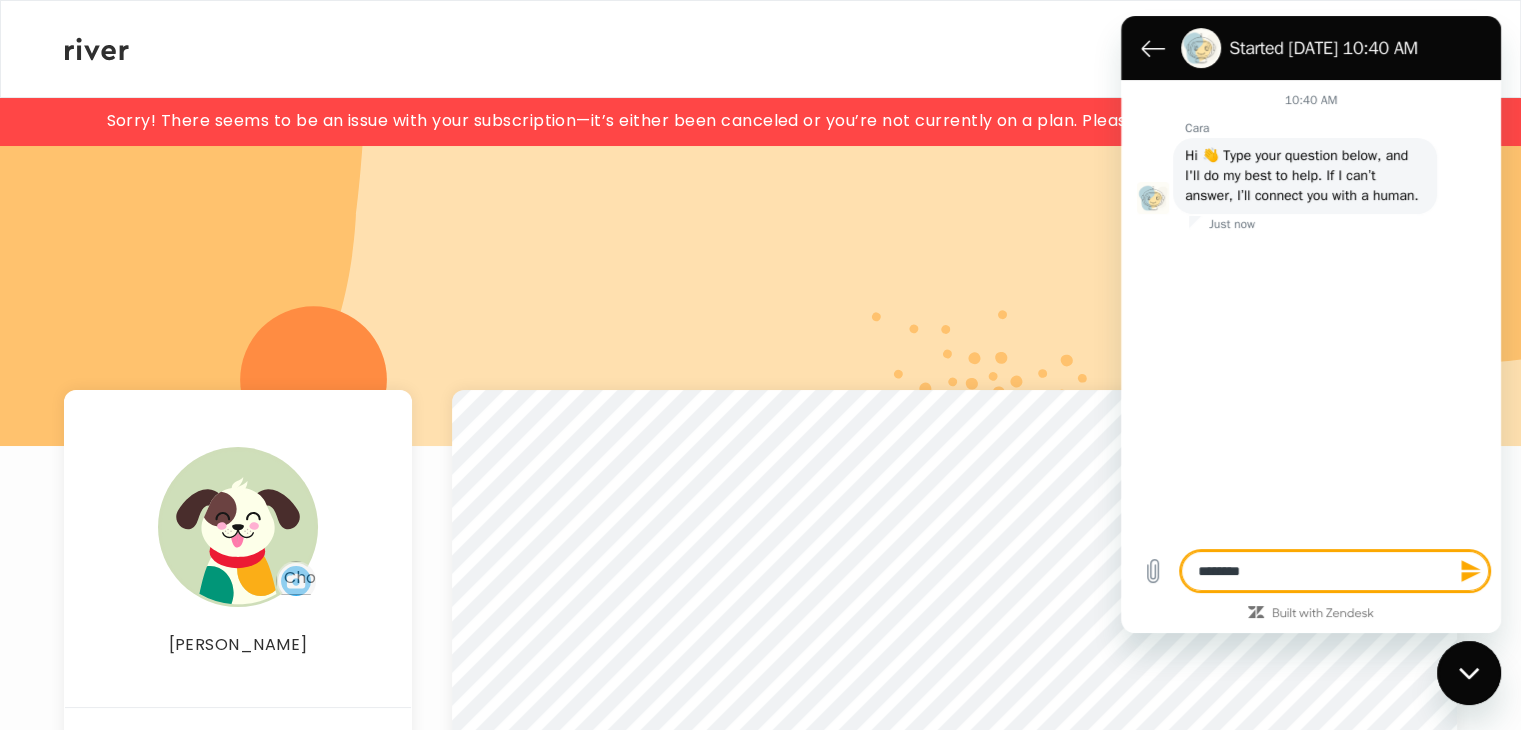 type on "*" 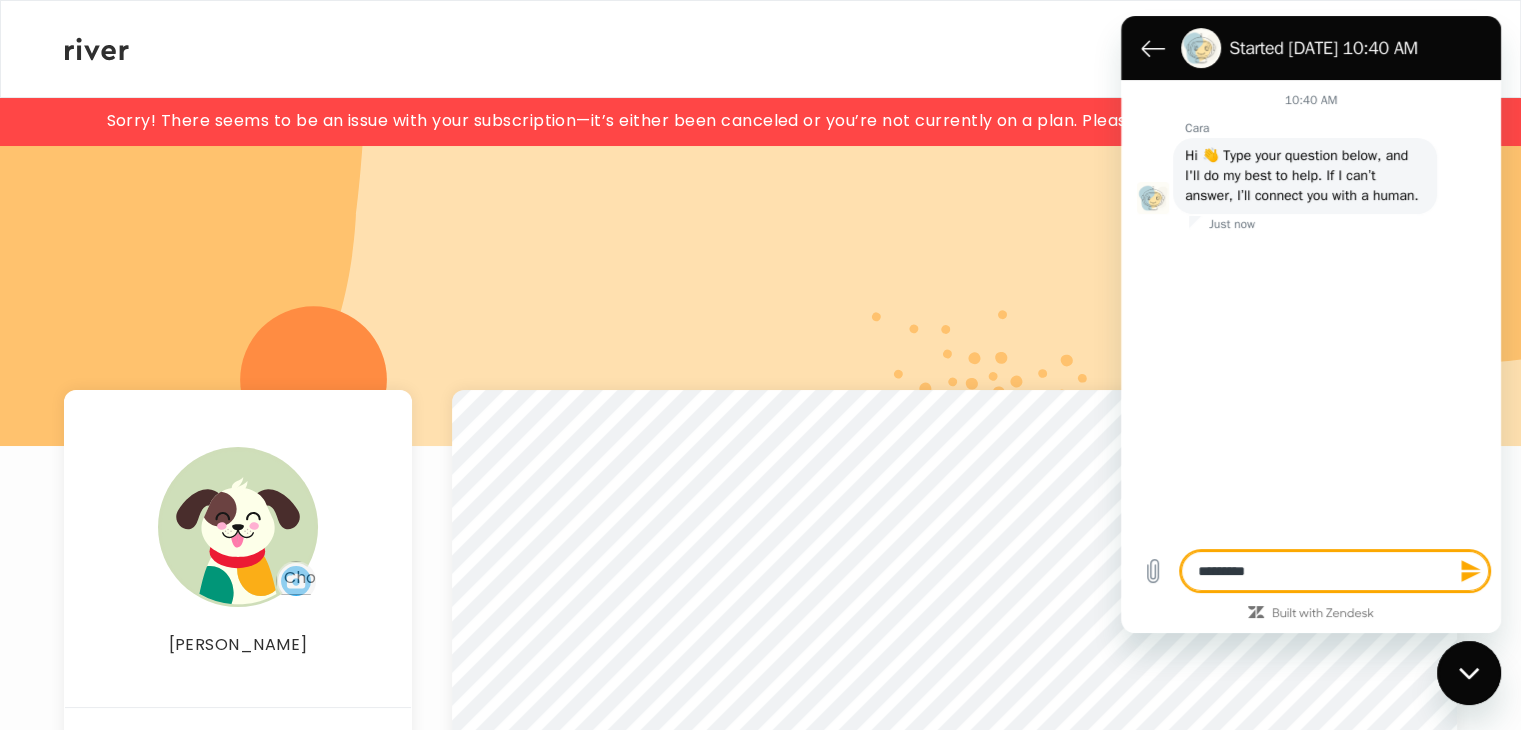 type on "*********" 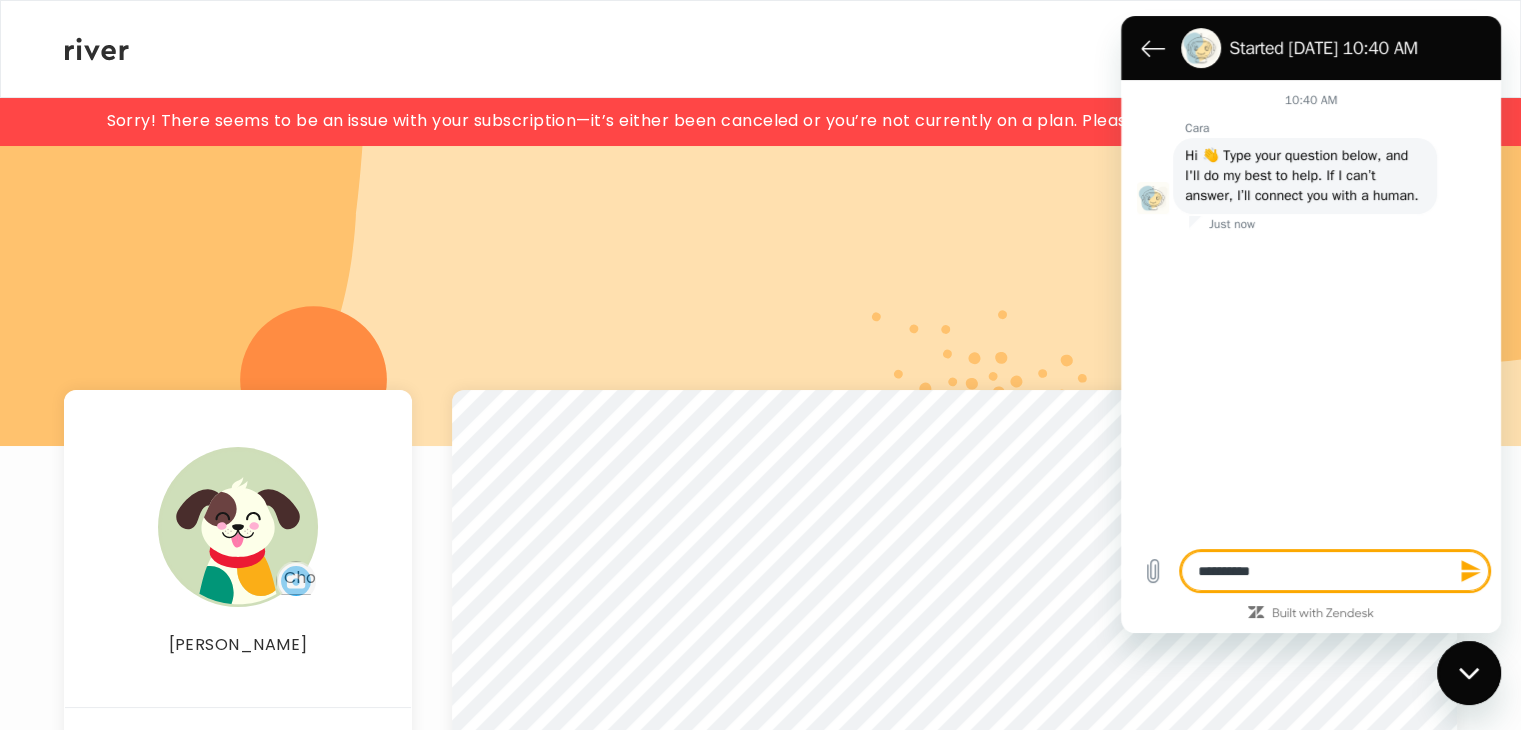 type on "**********" 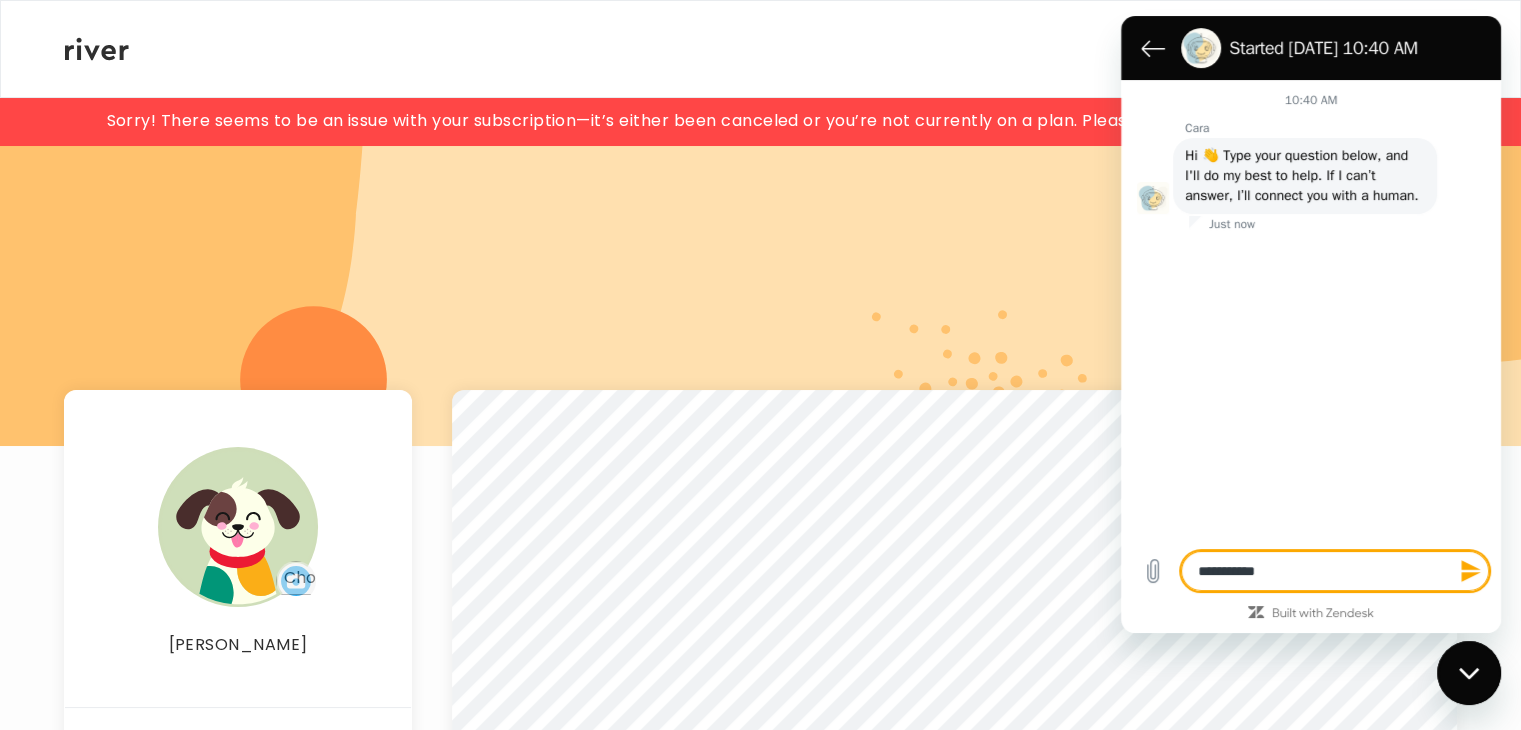 type on "**********" 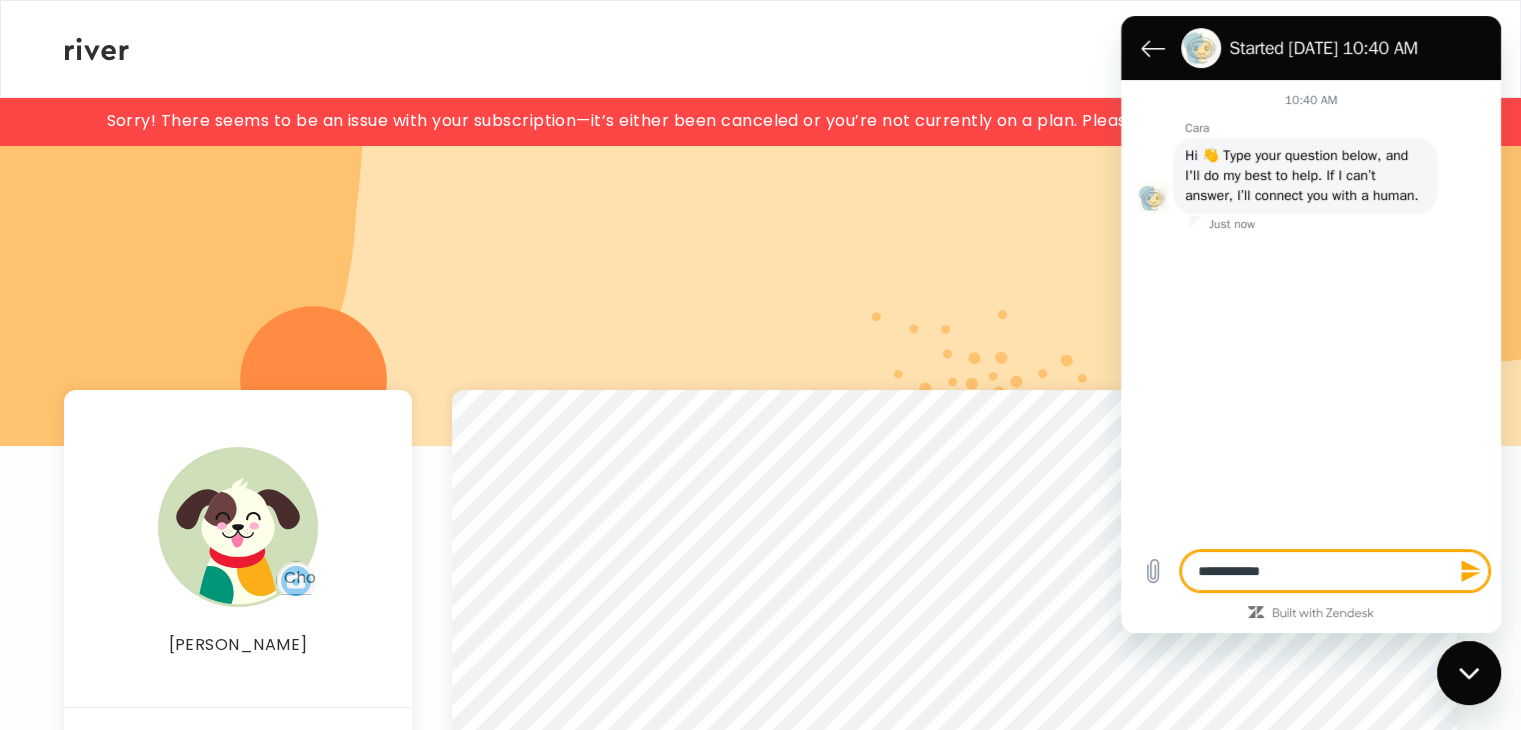 type on "*" 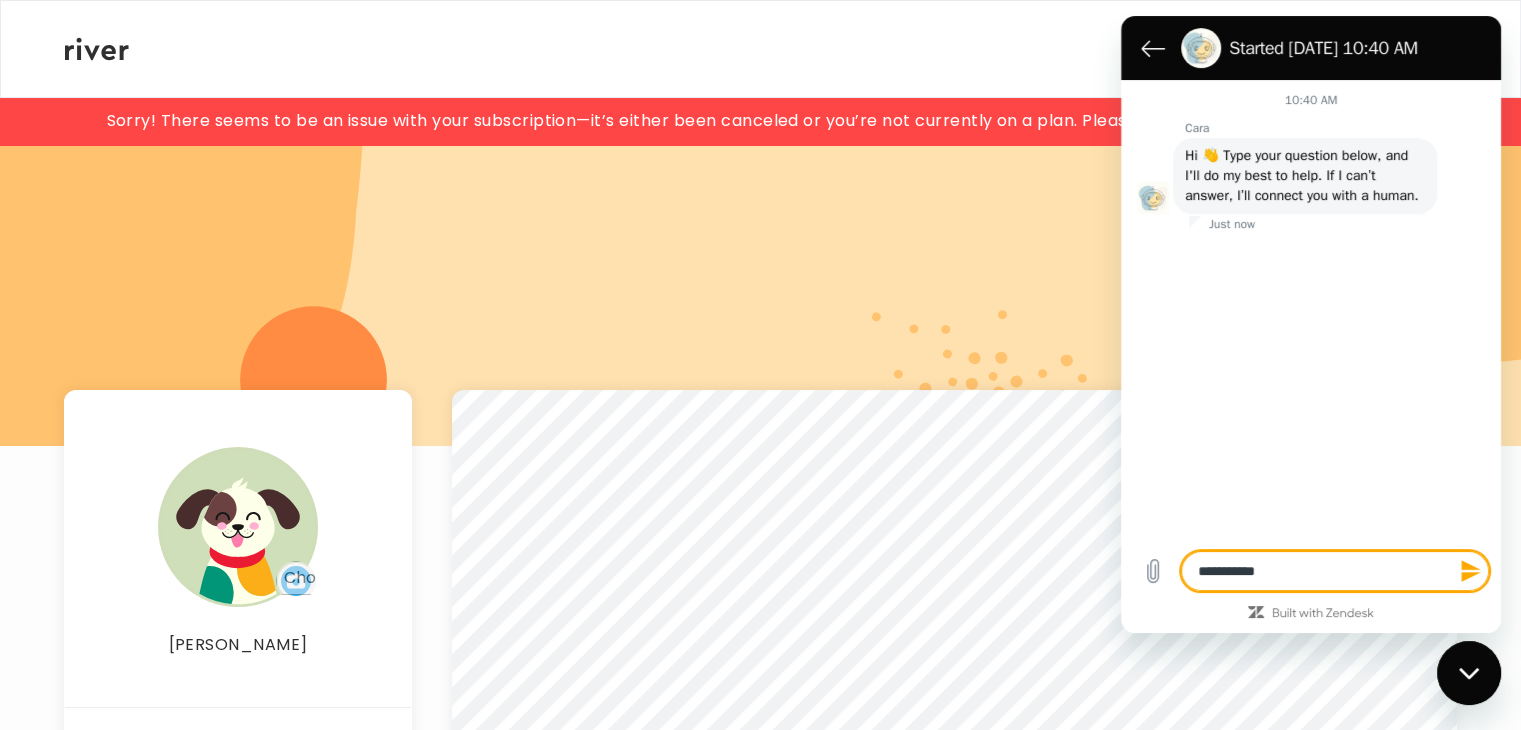 type on "**********" 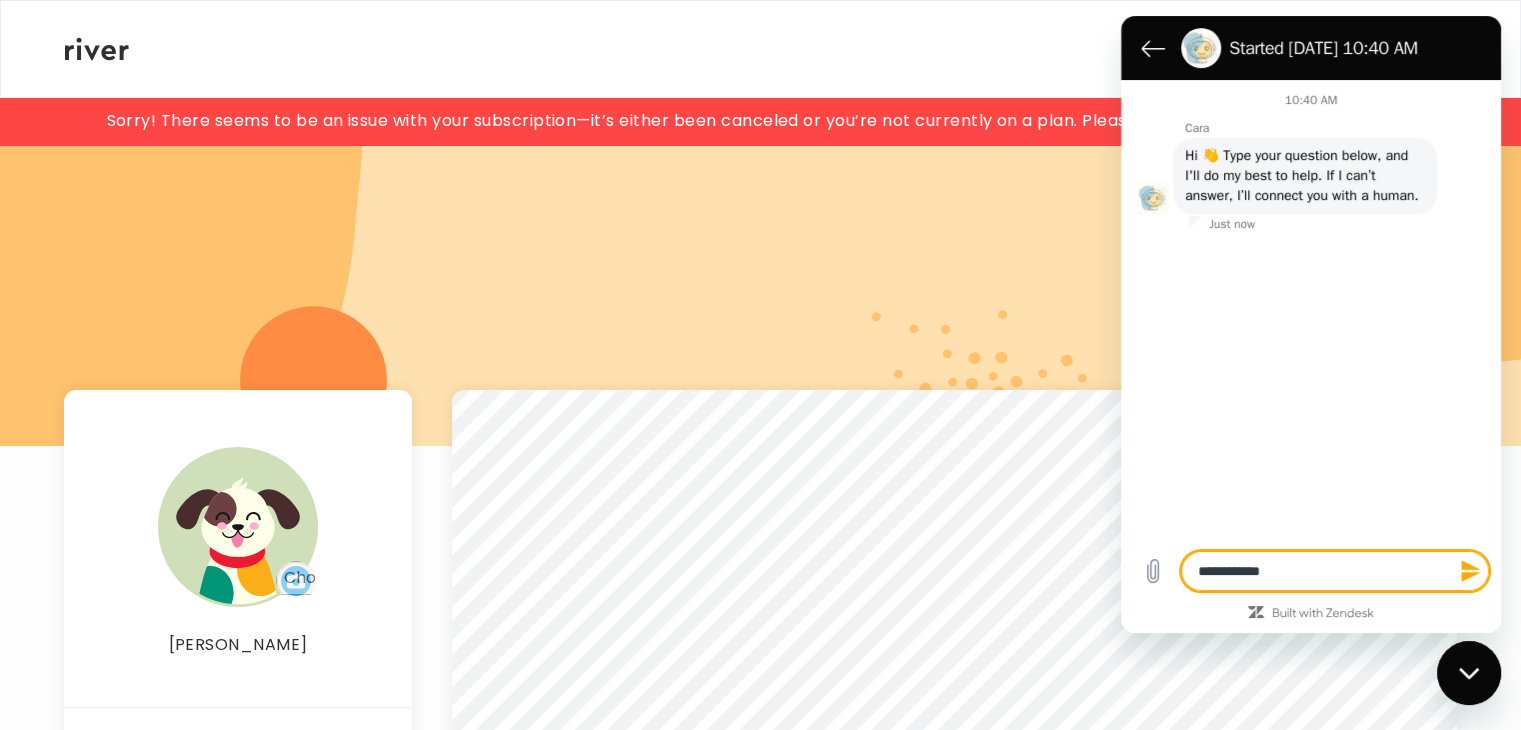 type on "**********" 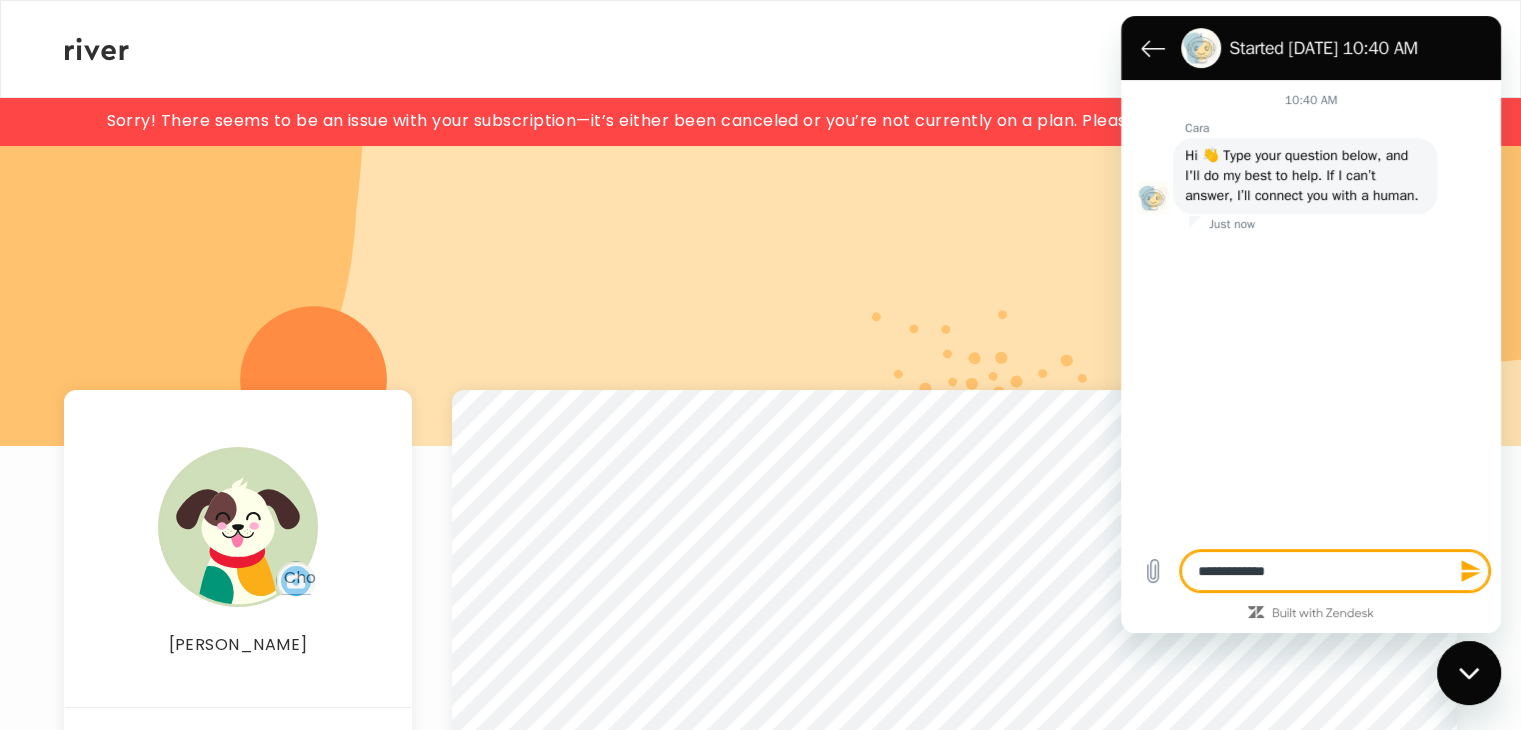 type on "**********" 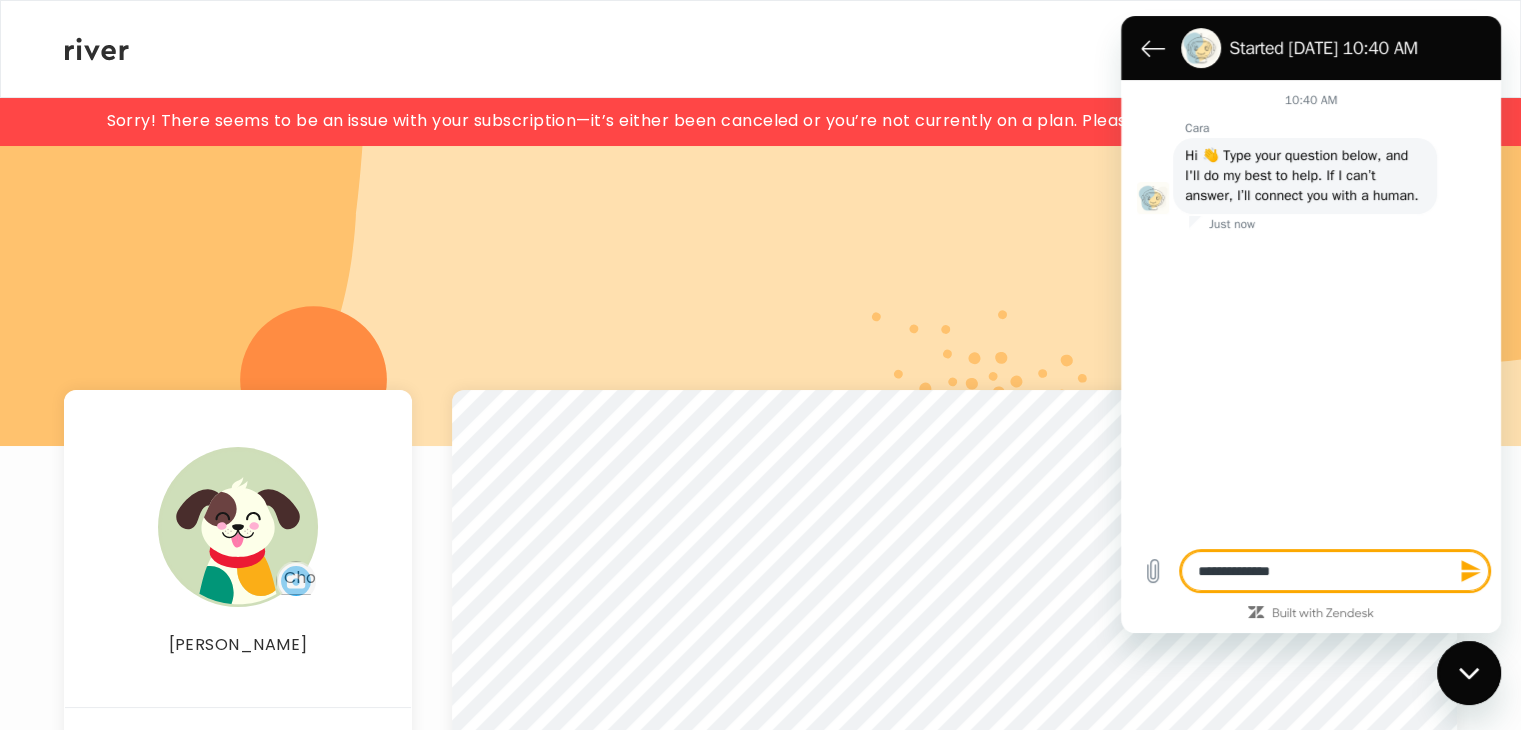 type on "**********" 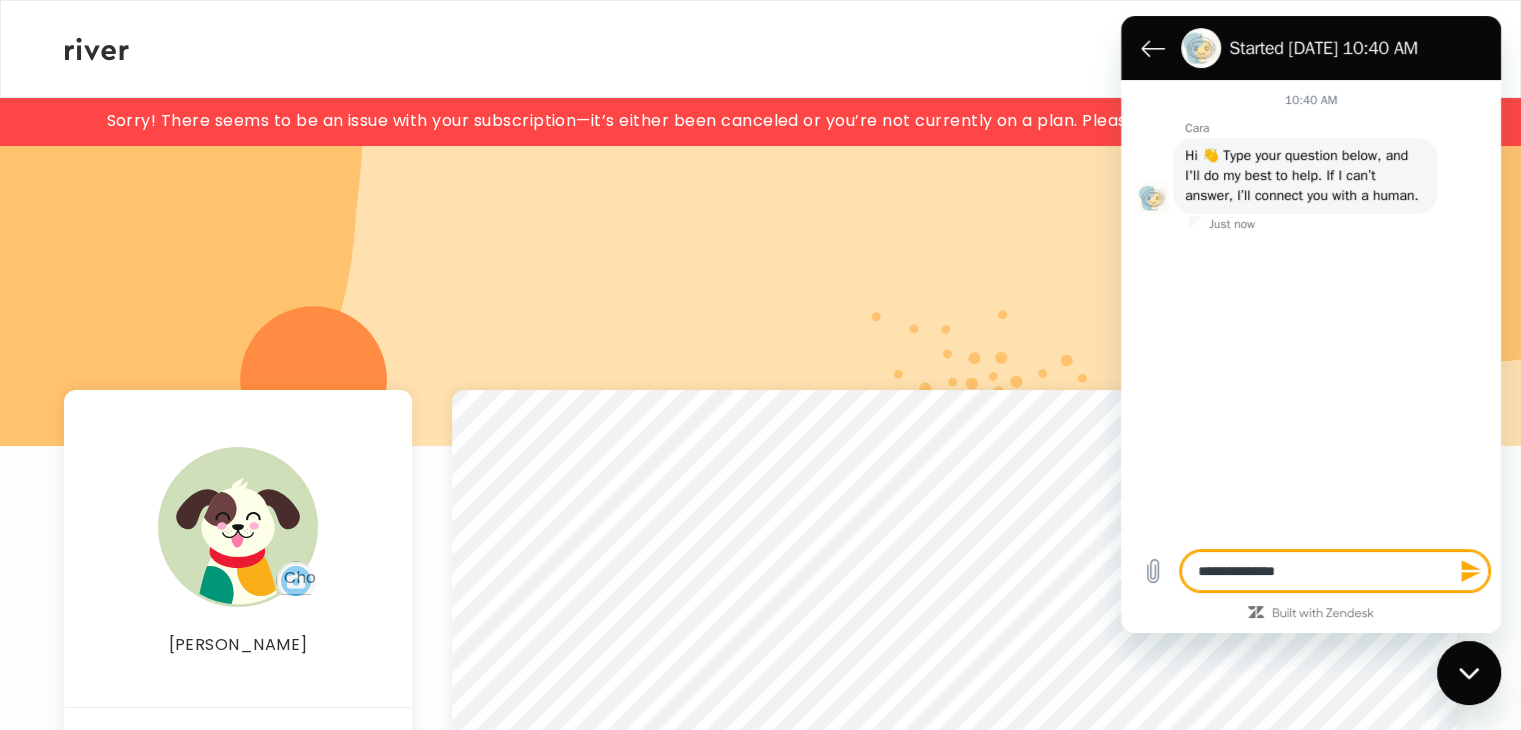 type on "**********" 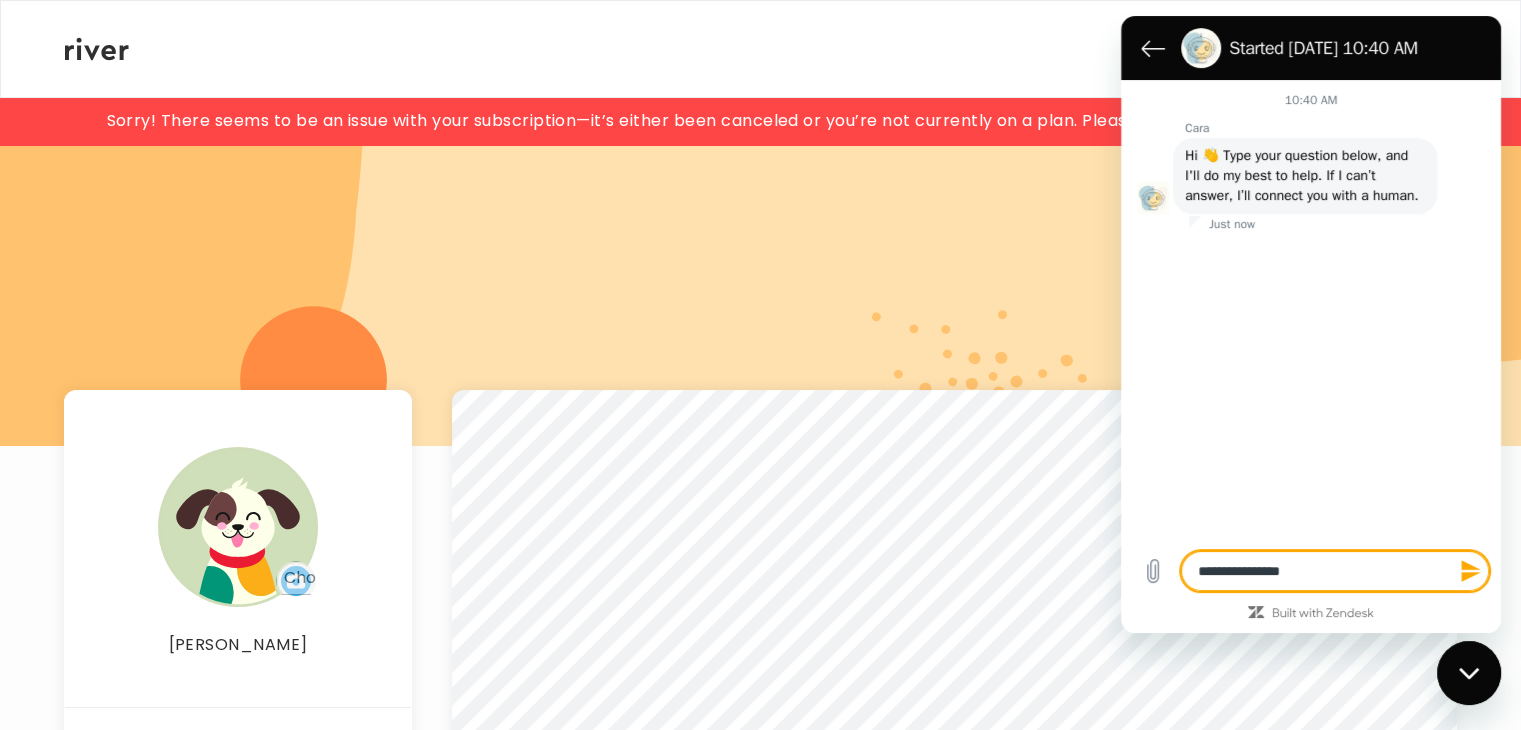 type on "**********" 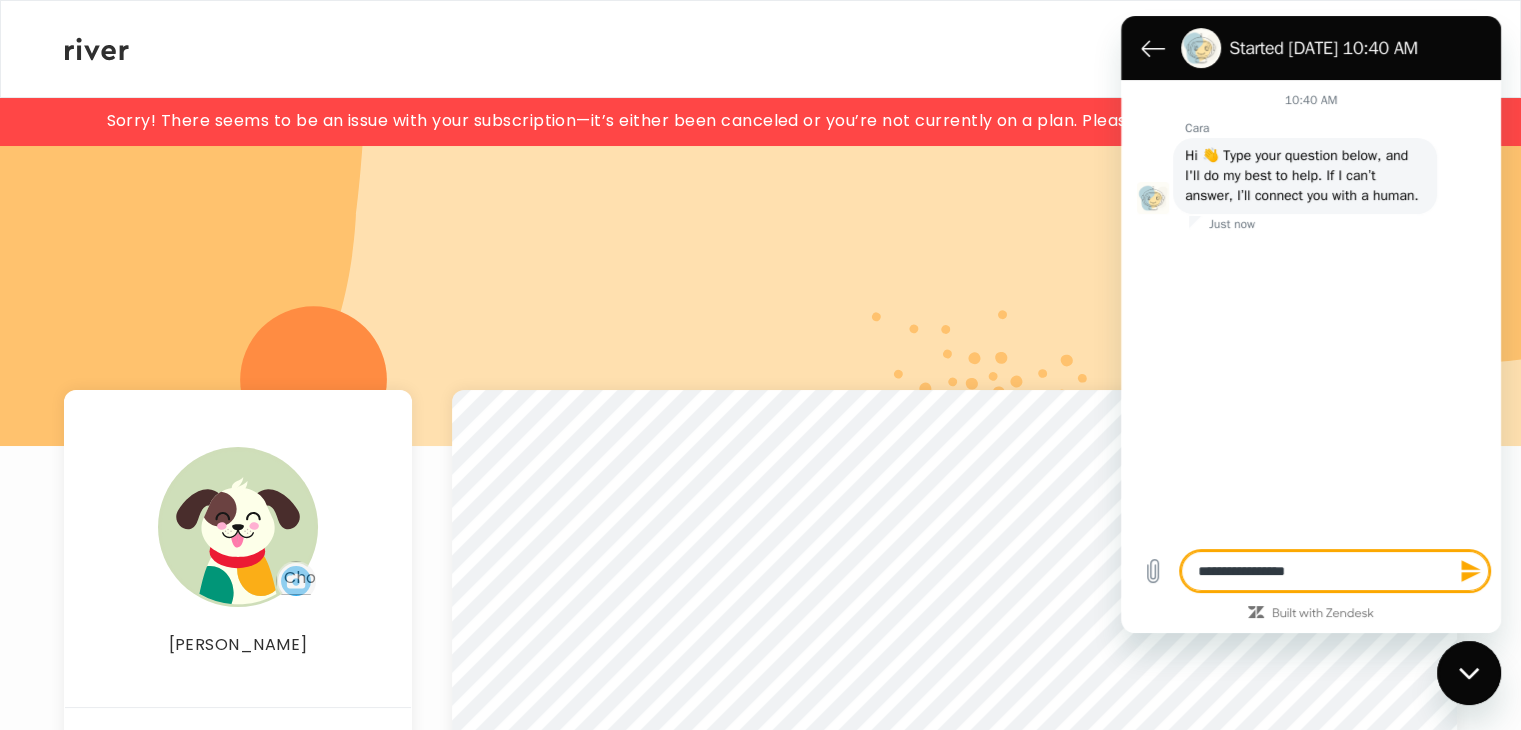 type on "**********" 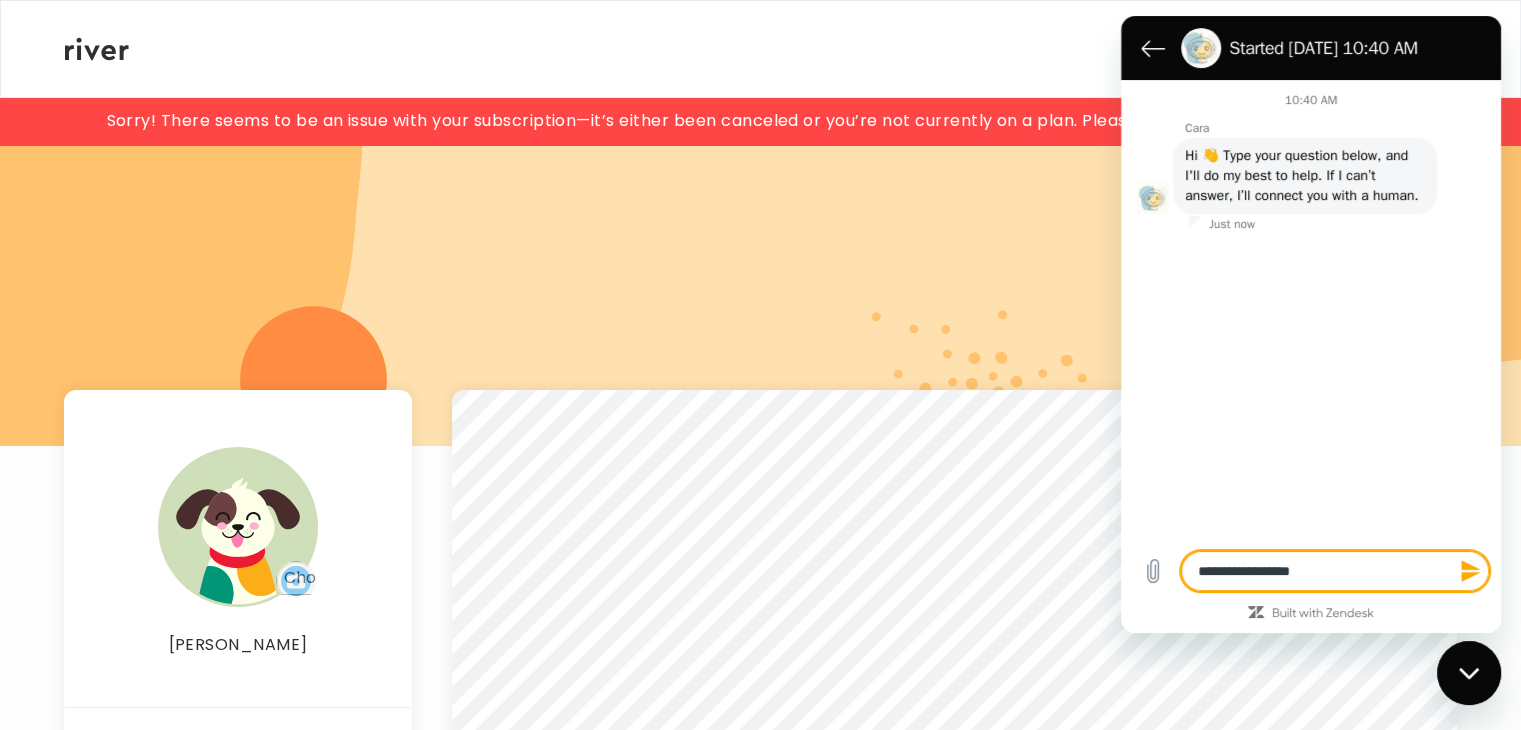 type on "**********" 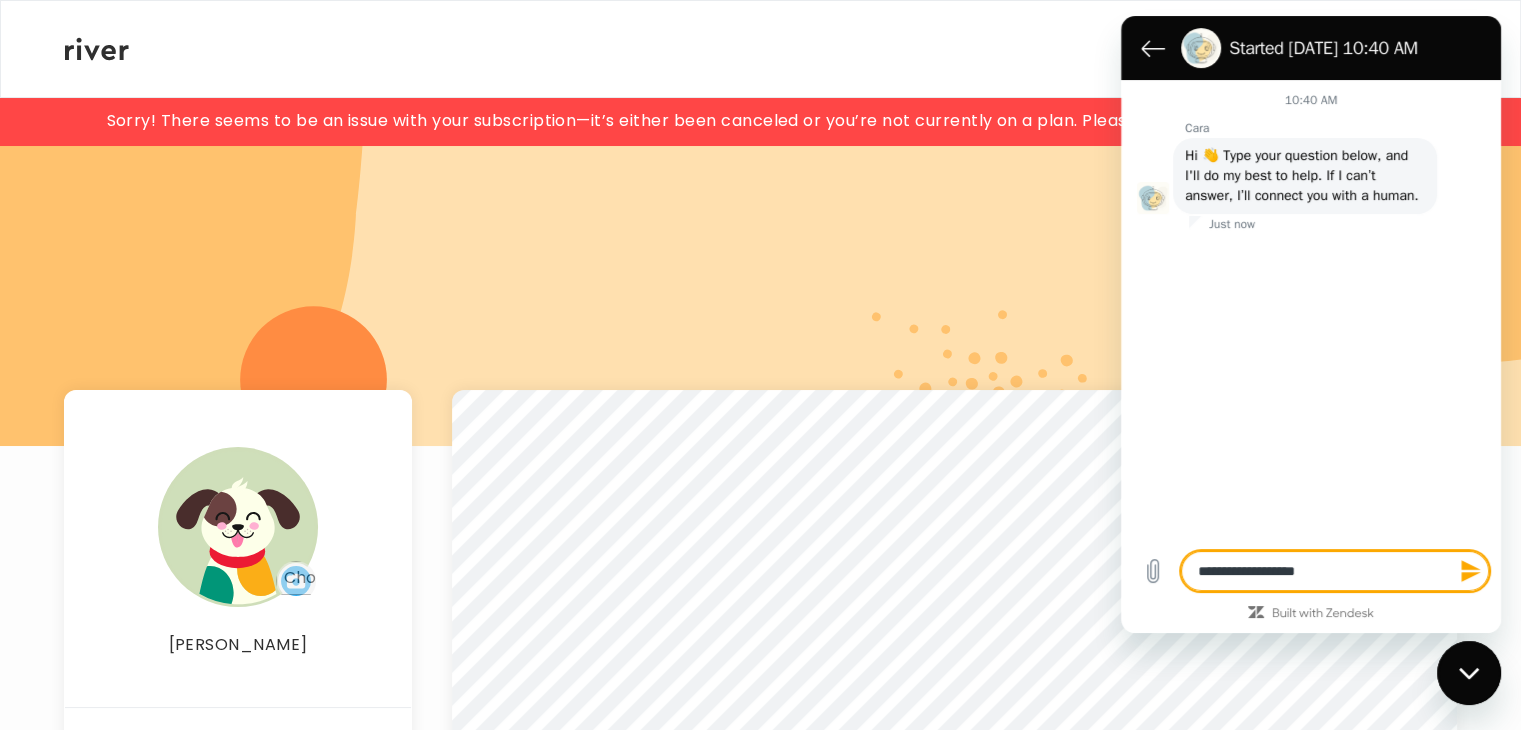 type on "**********" 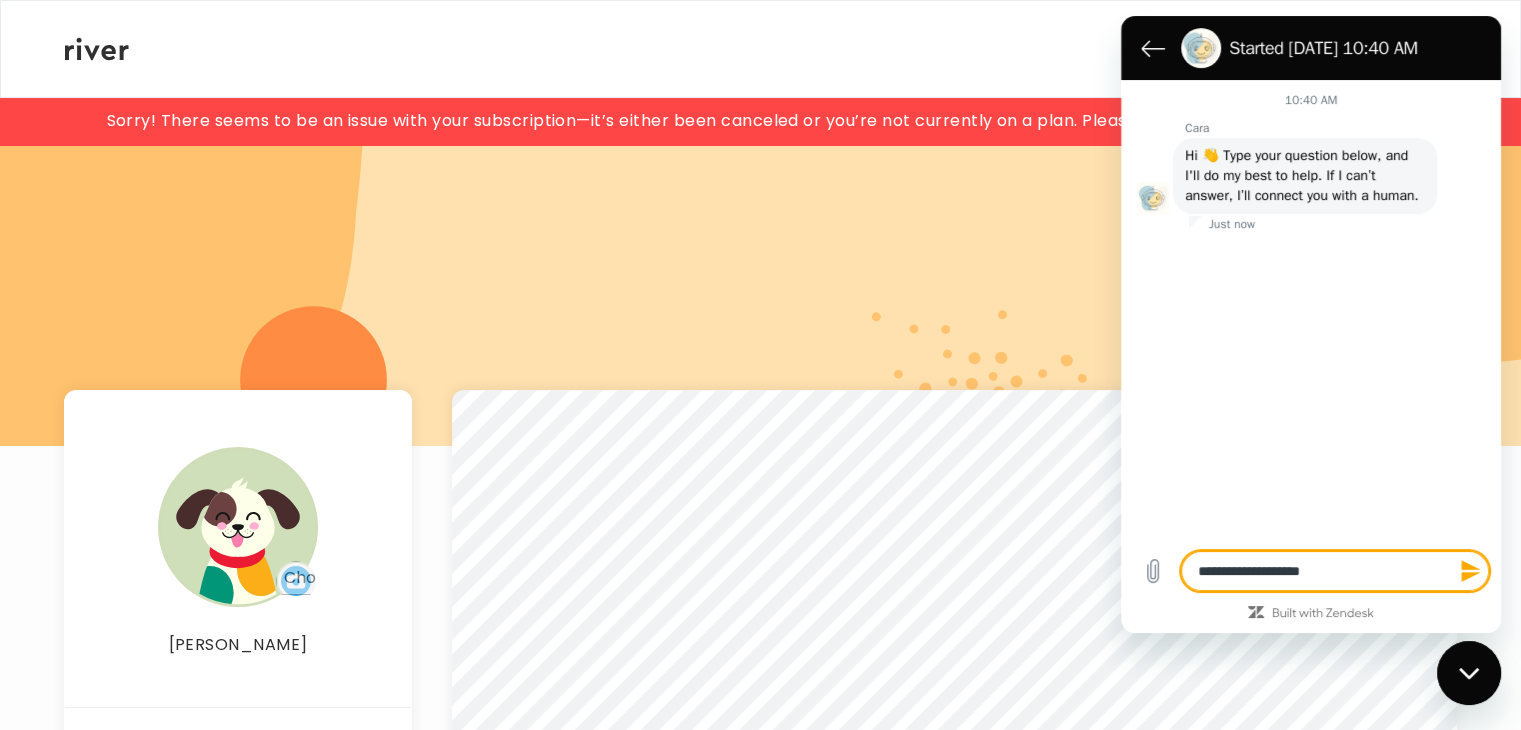 type on "**********" 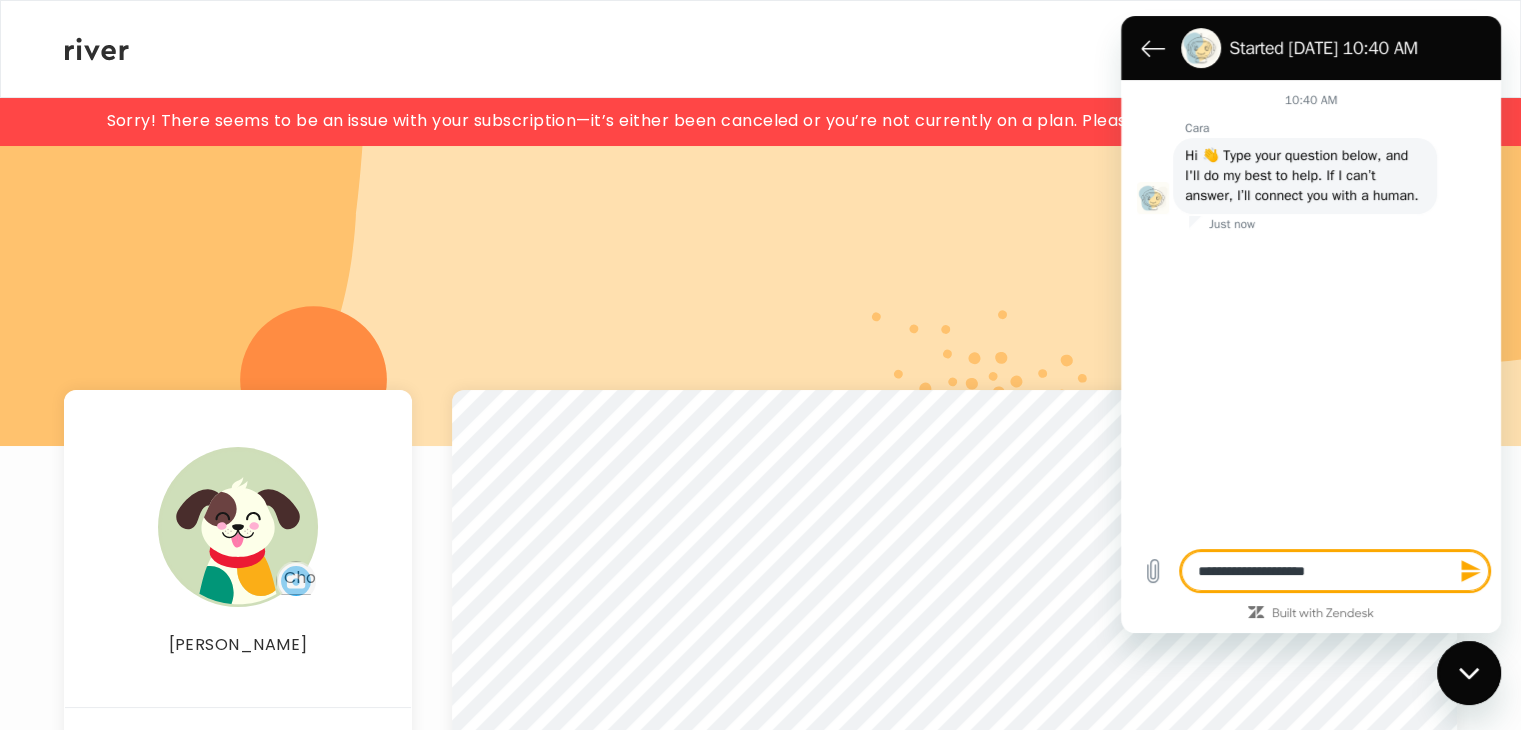 type on "**********" 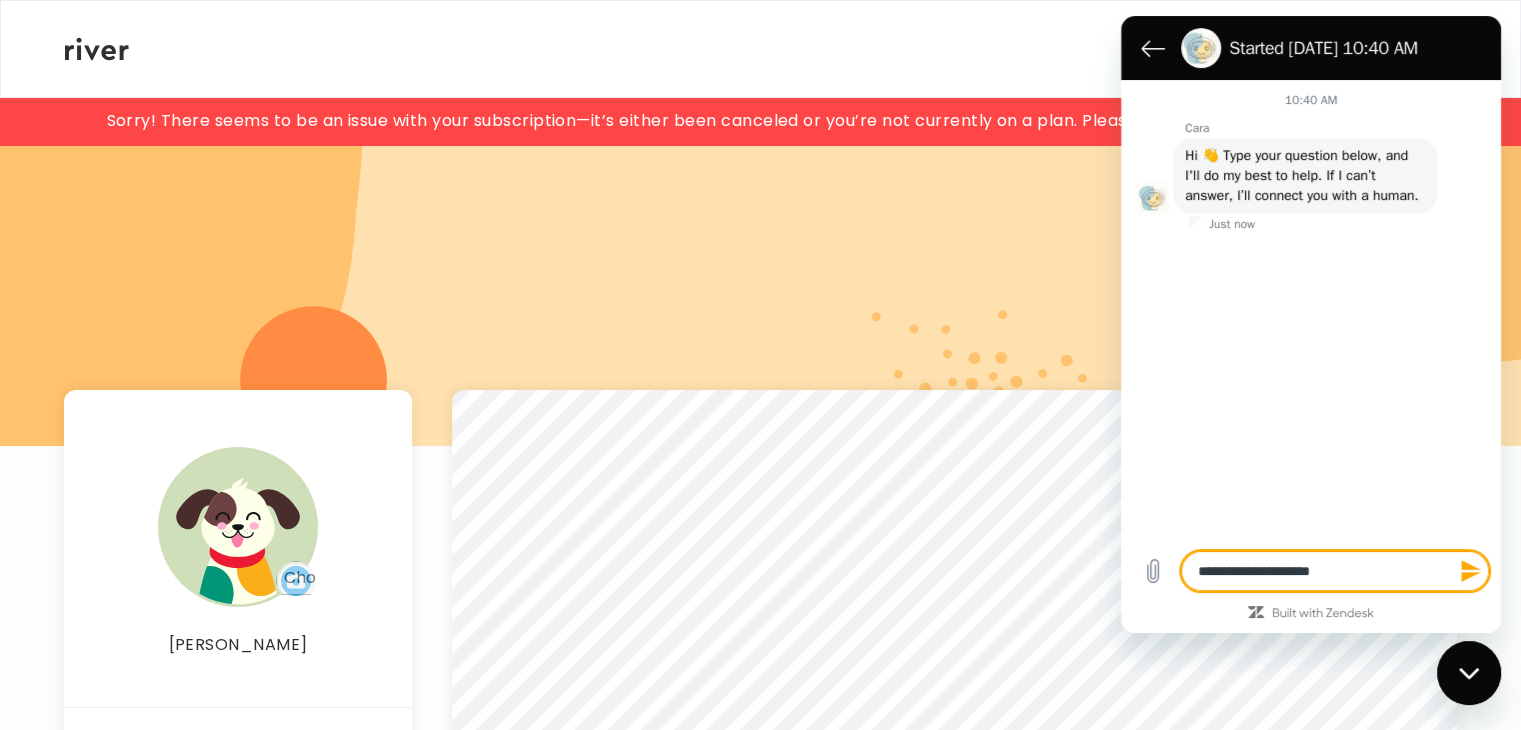 type on "**********" 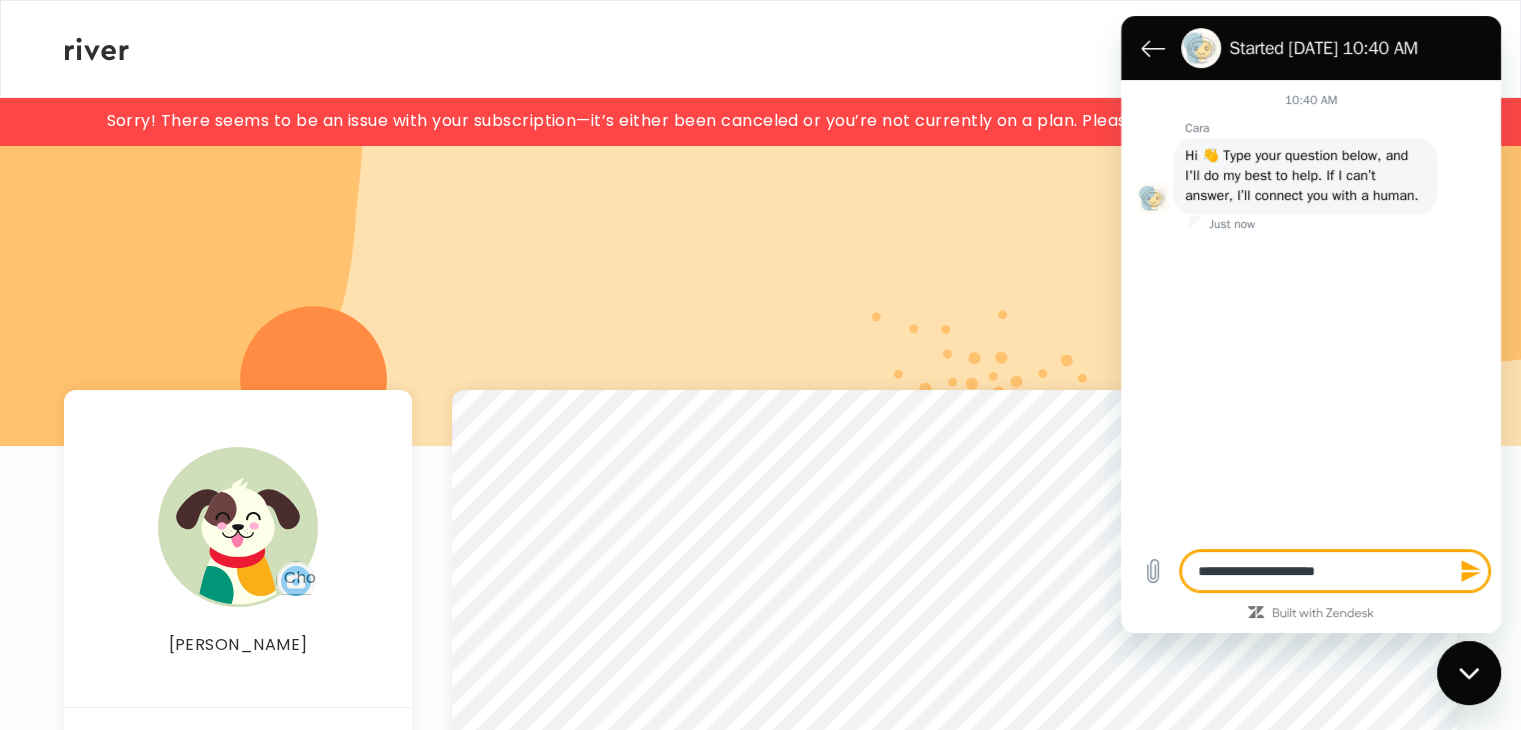 type on "**********" 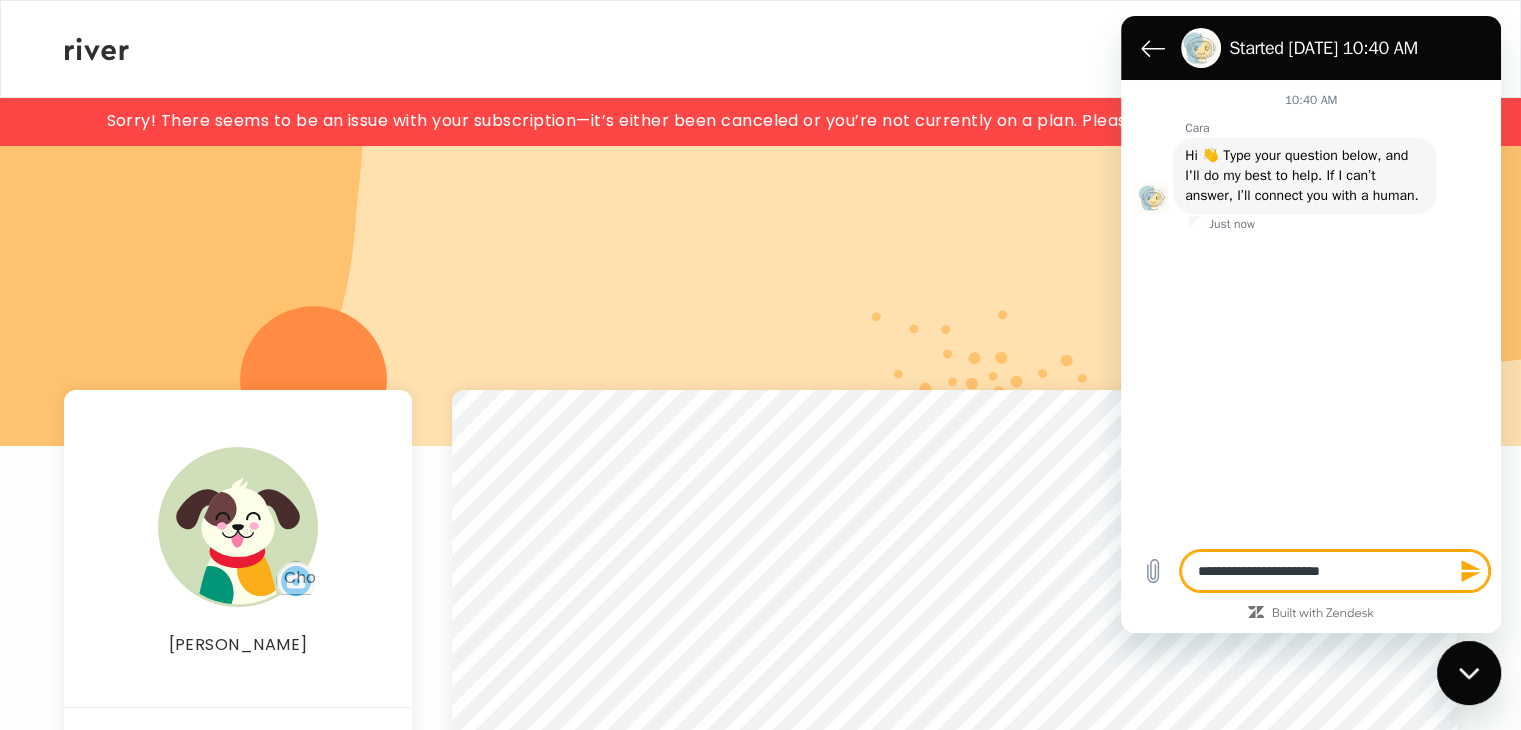 type 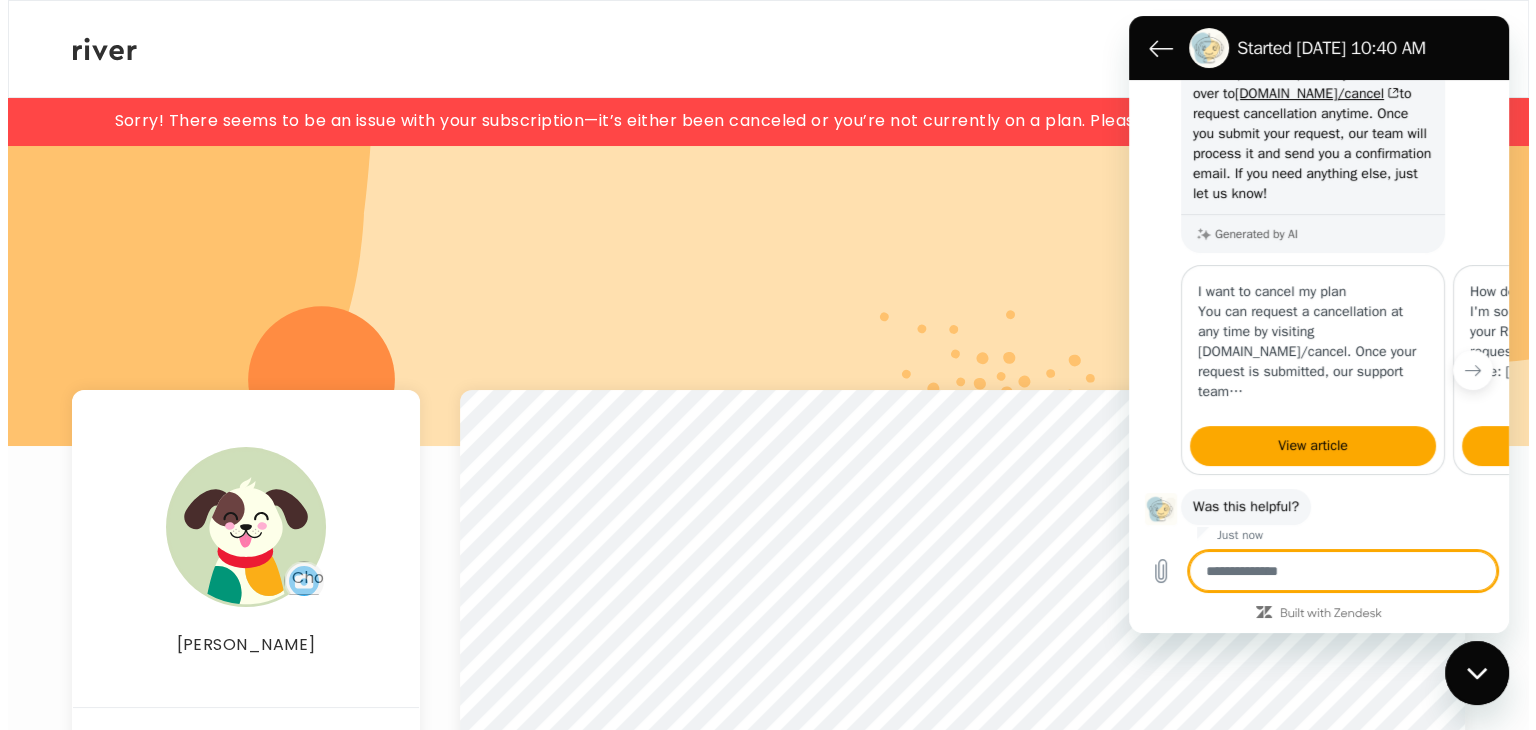 scroll, scrollTop: 129, scrollLeft: 0, axis: vertical 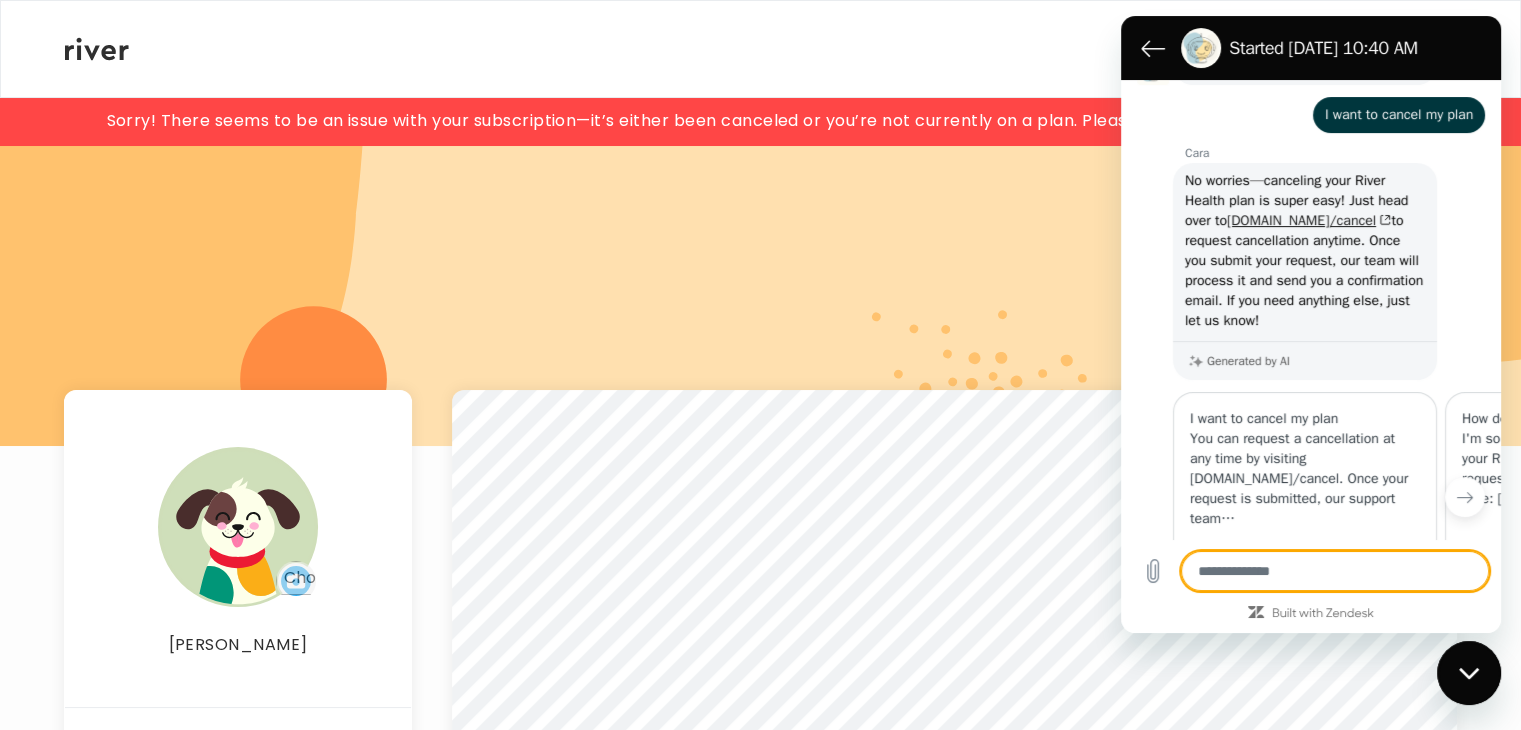 click on "[DOMAIN_NAME]/cancel" at bounding box center (1309, 220) 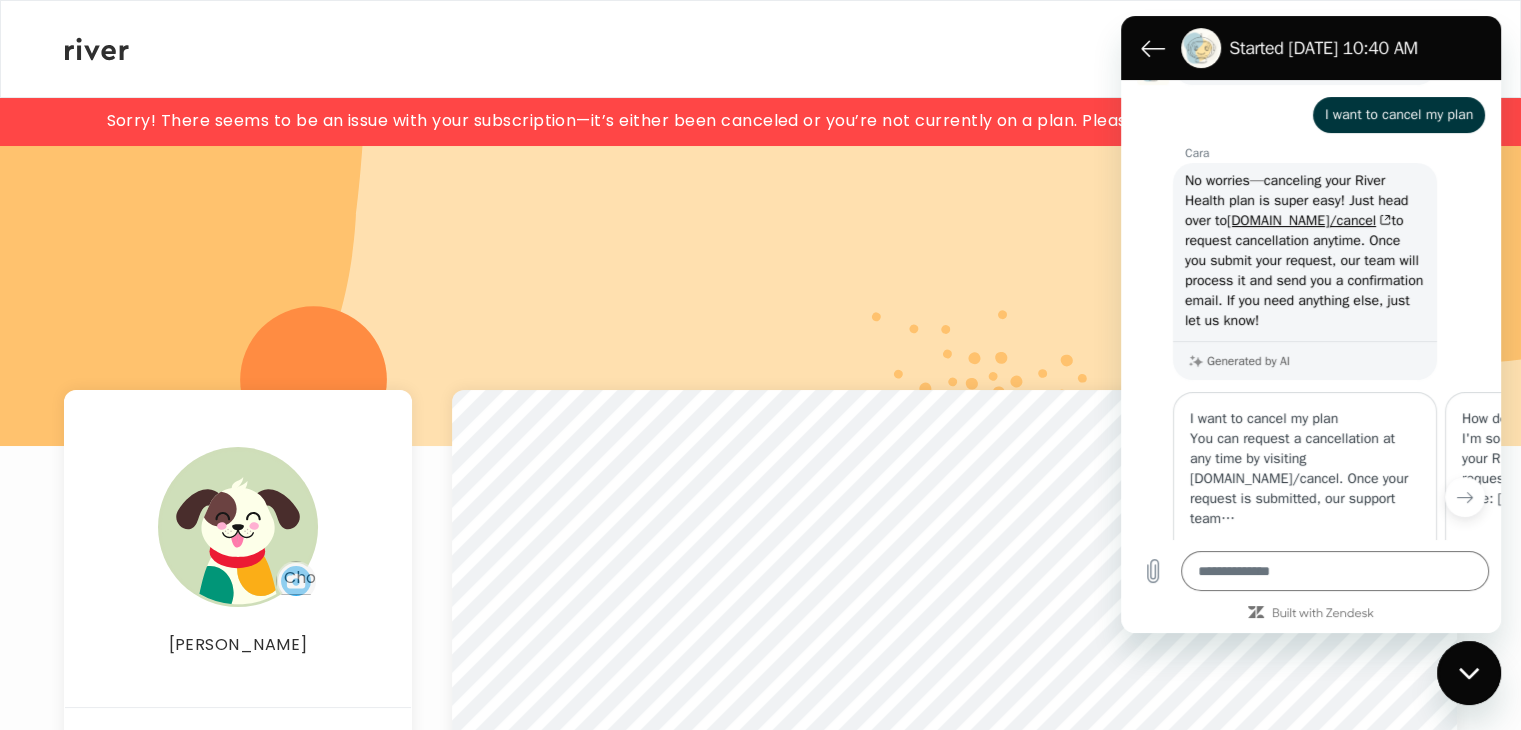 type on "*" 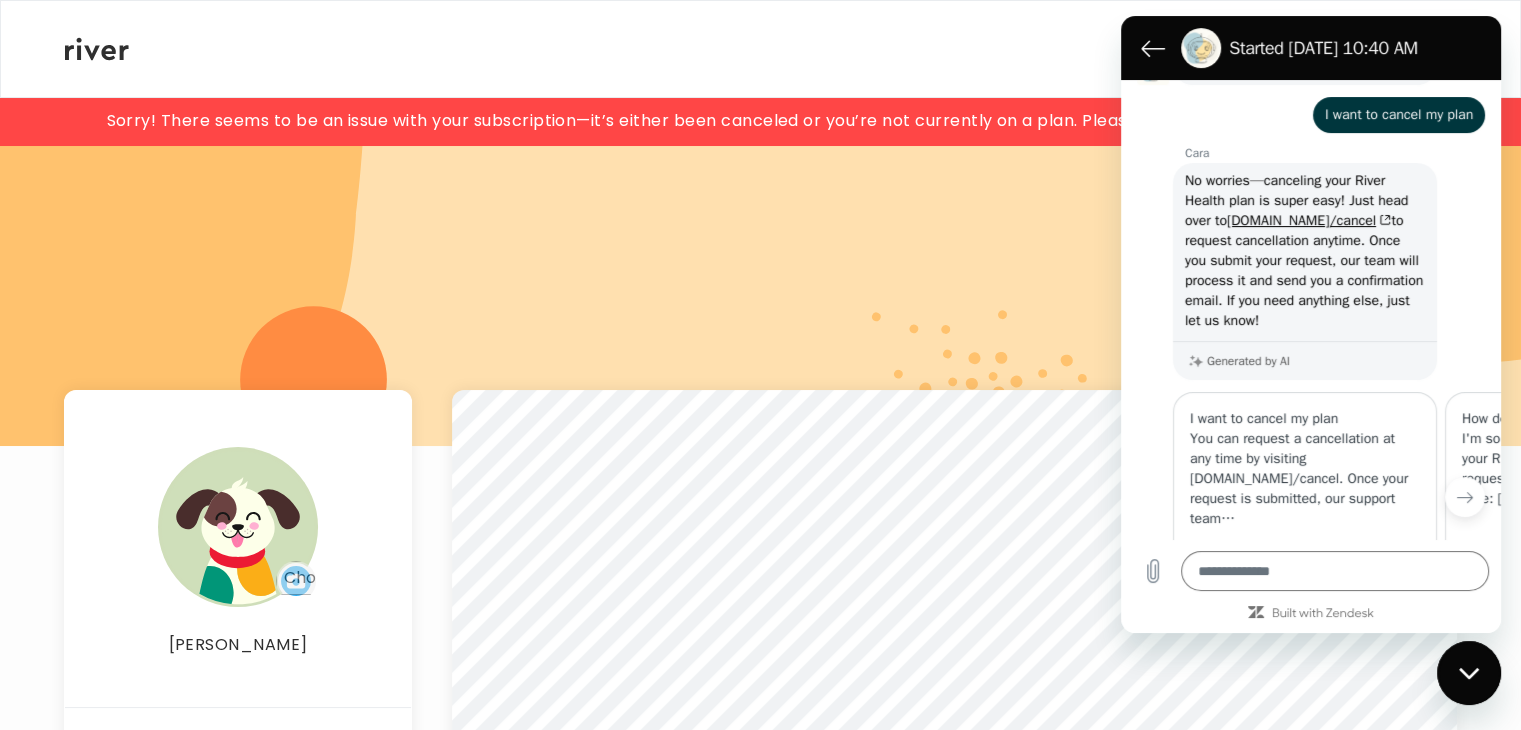 click at bounding box center [760, 271] 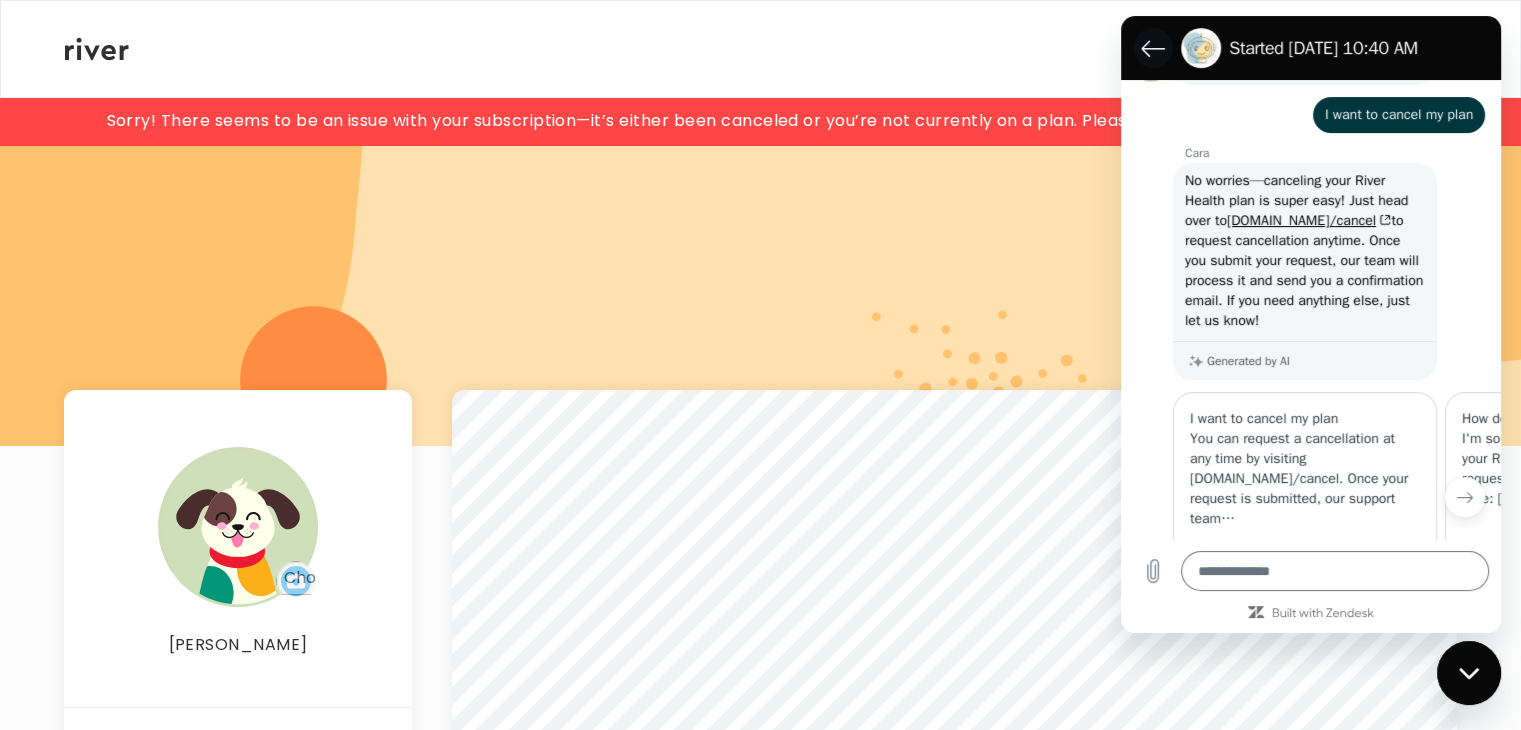 click at bounding box center (1153, 48) 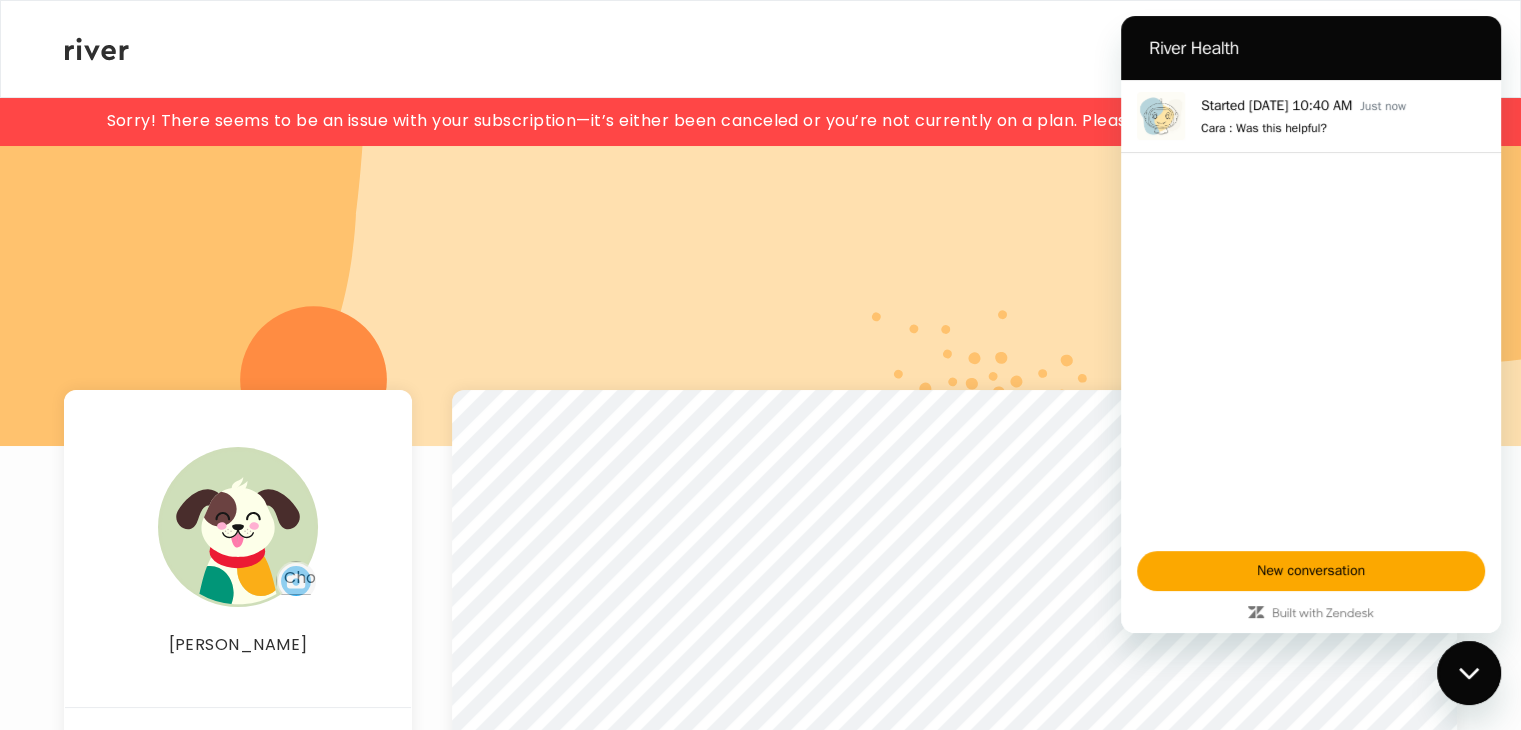 click at bounding box center [760, 271] 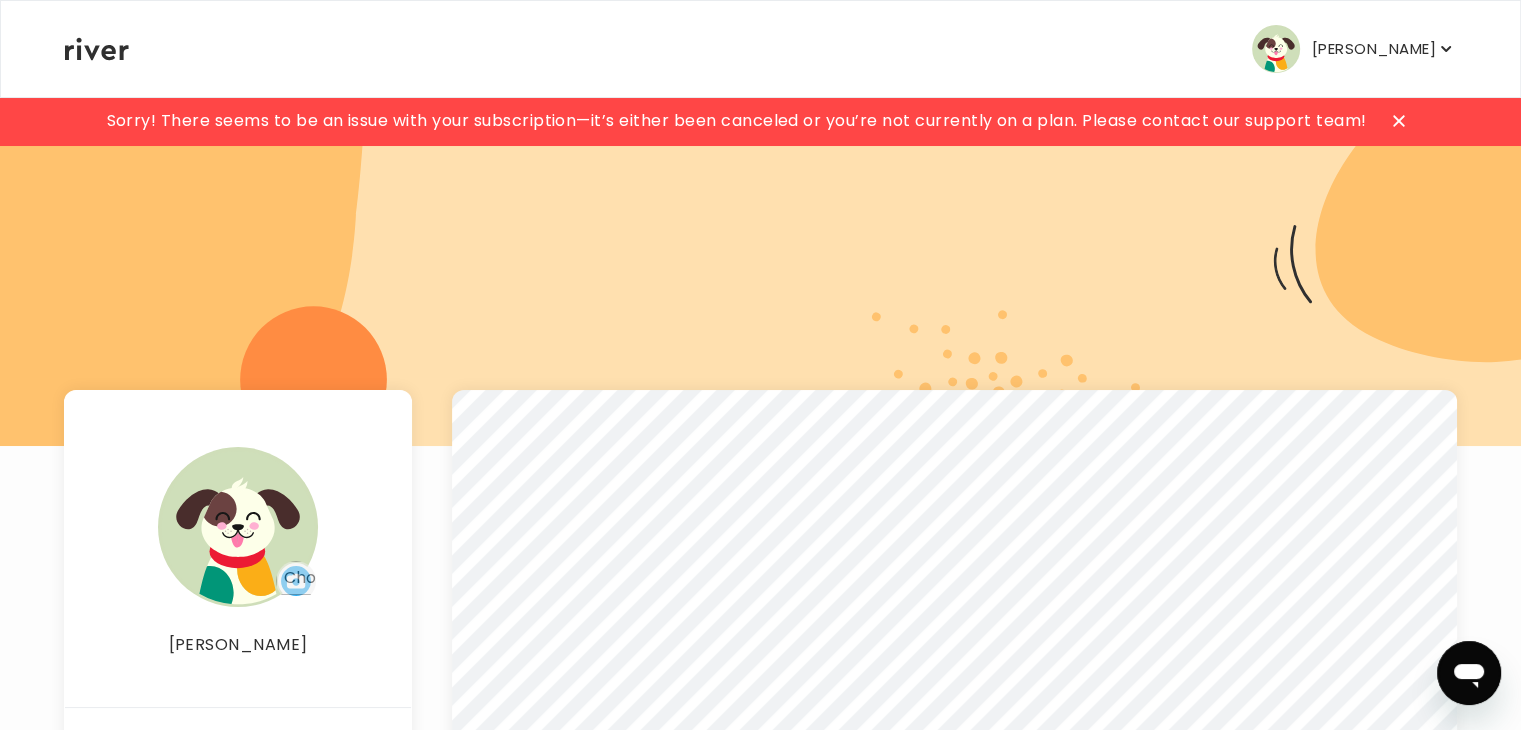 click on "[PERSON_NAME]" at bounding box center [1374, 49] 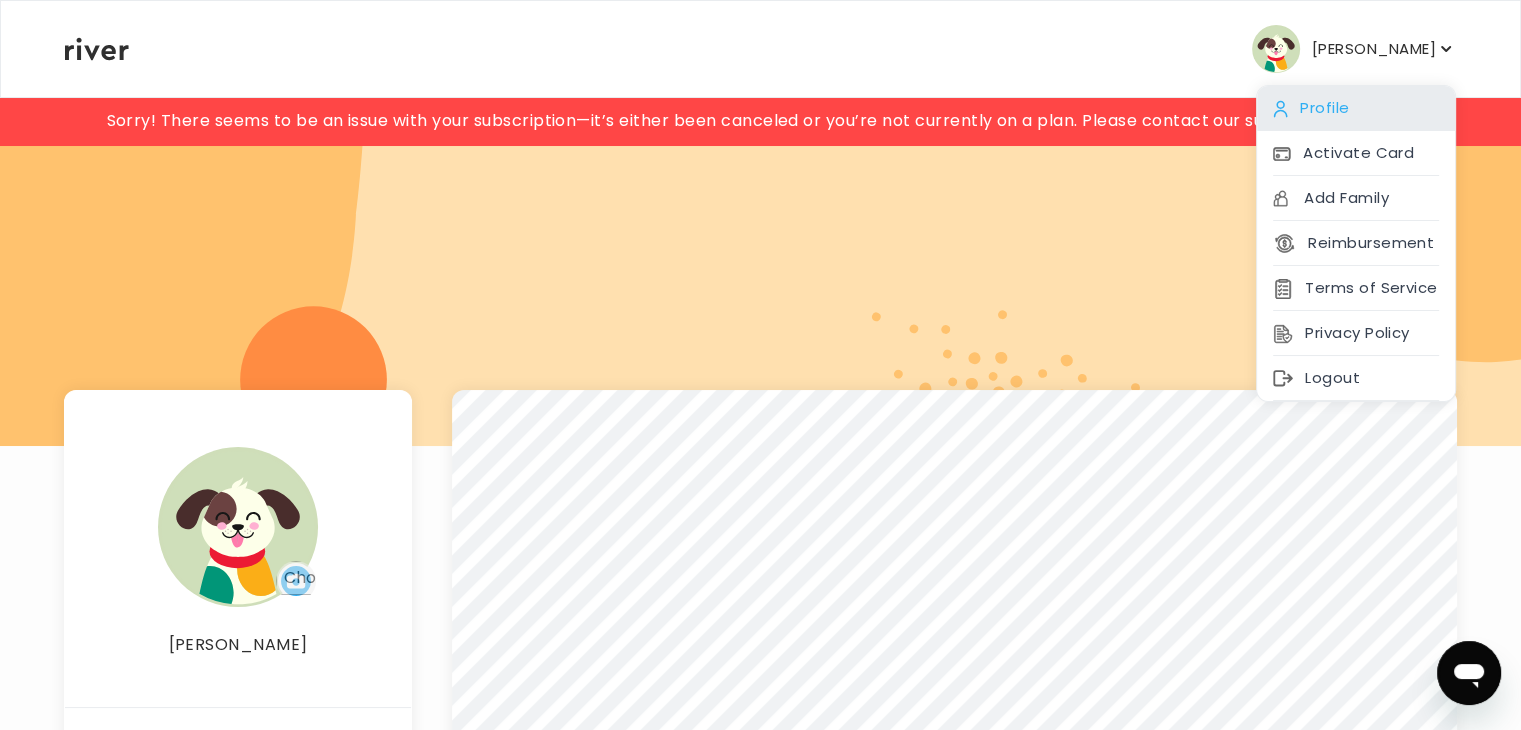 click on "Profile" at bounding box center [1356, 108] 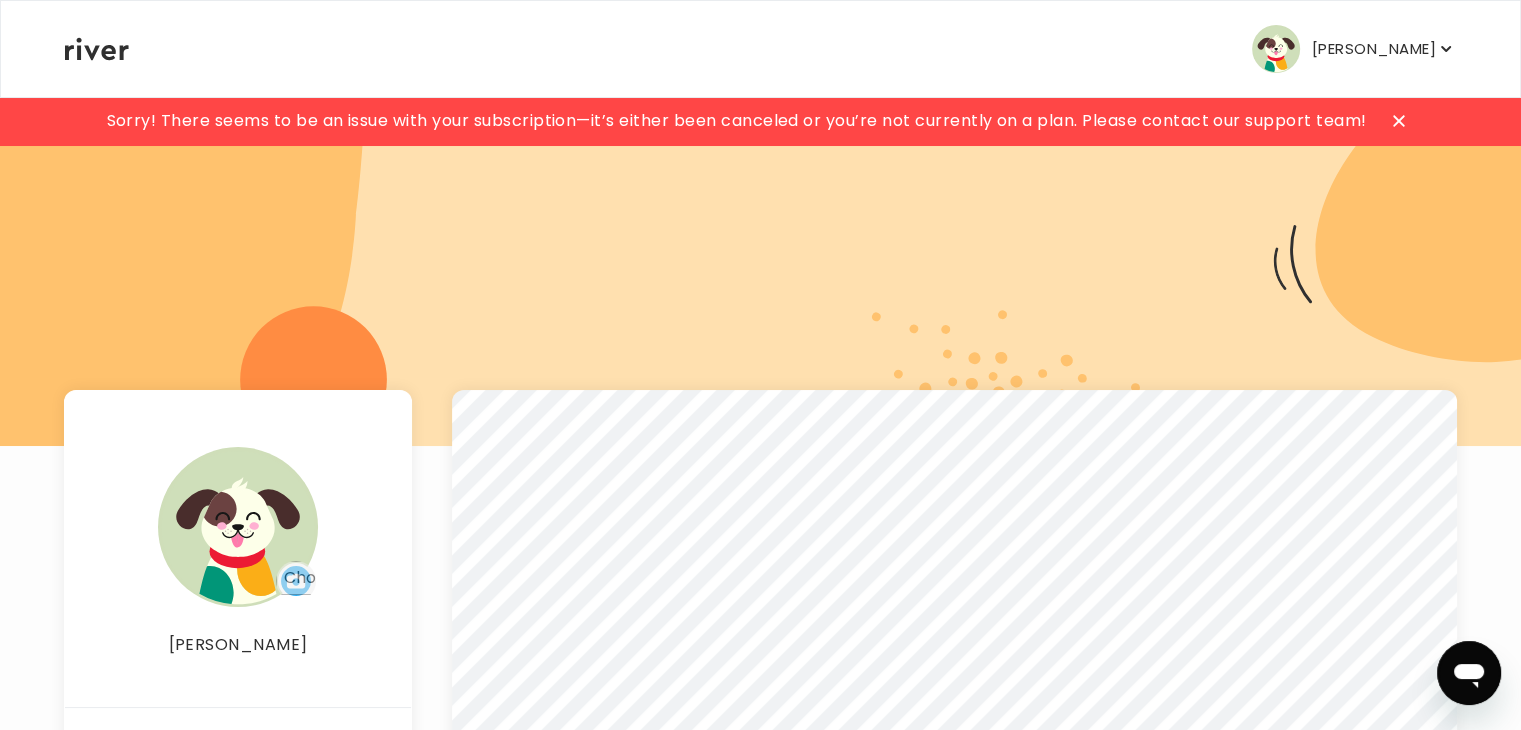 click on "[PERSON_NAME]" at bounding box center (1374, 49) 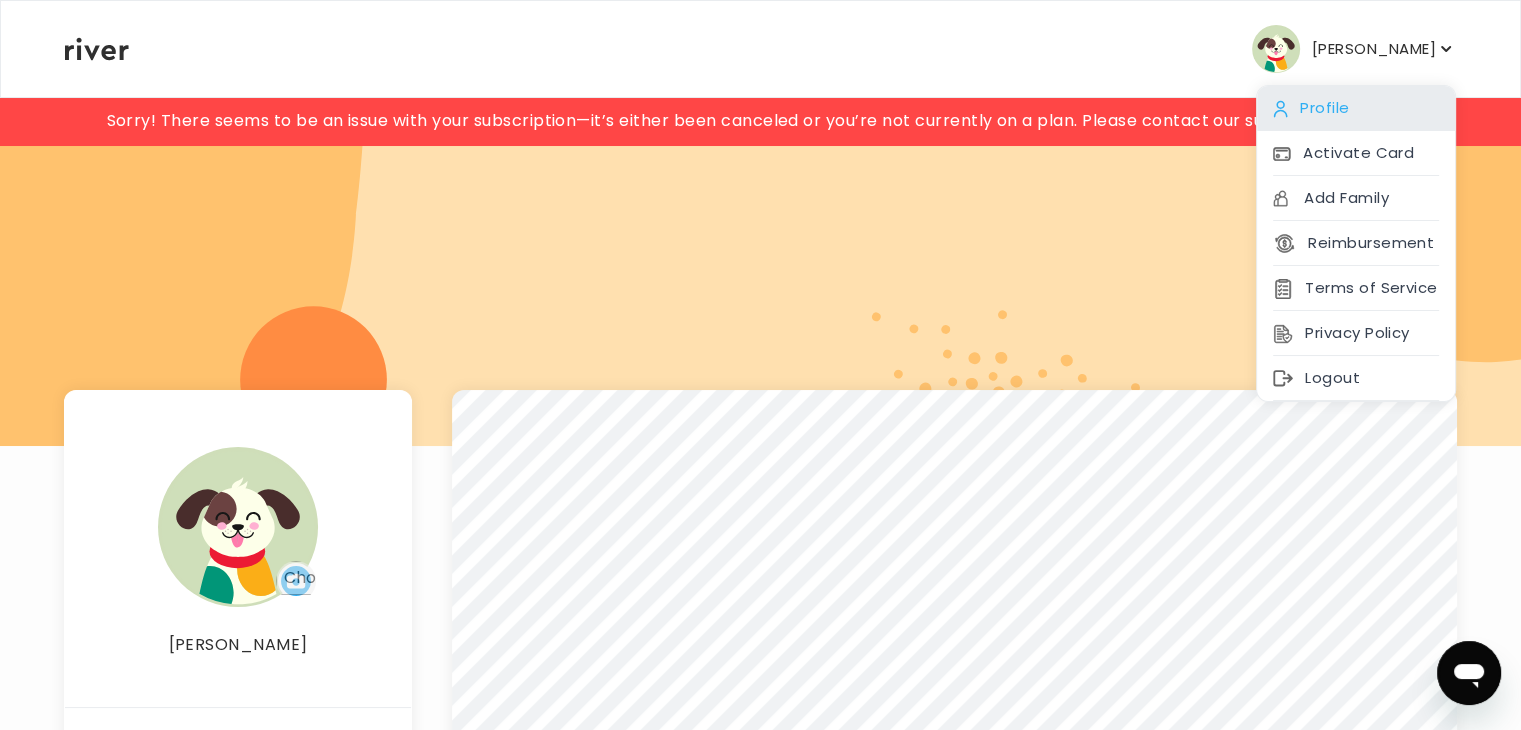 click on "Profile" at bounding box center (1356, 108) 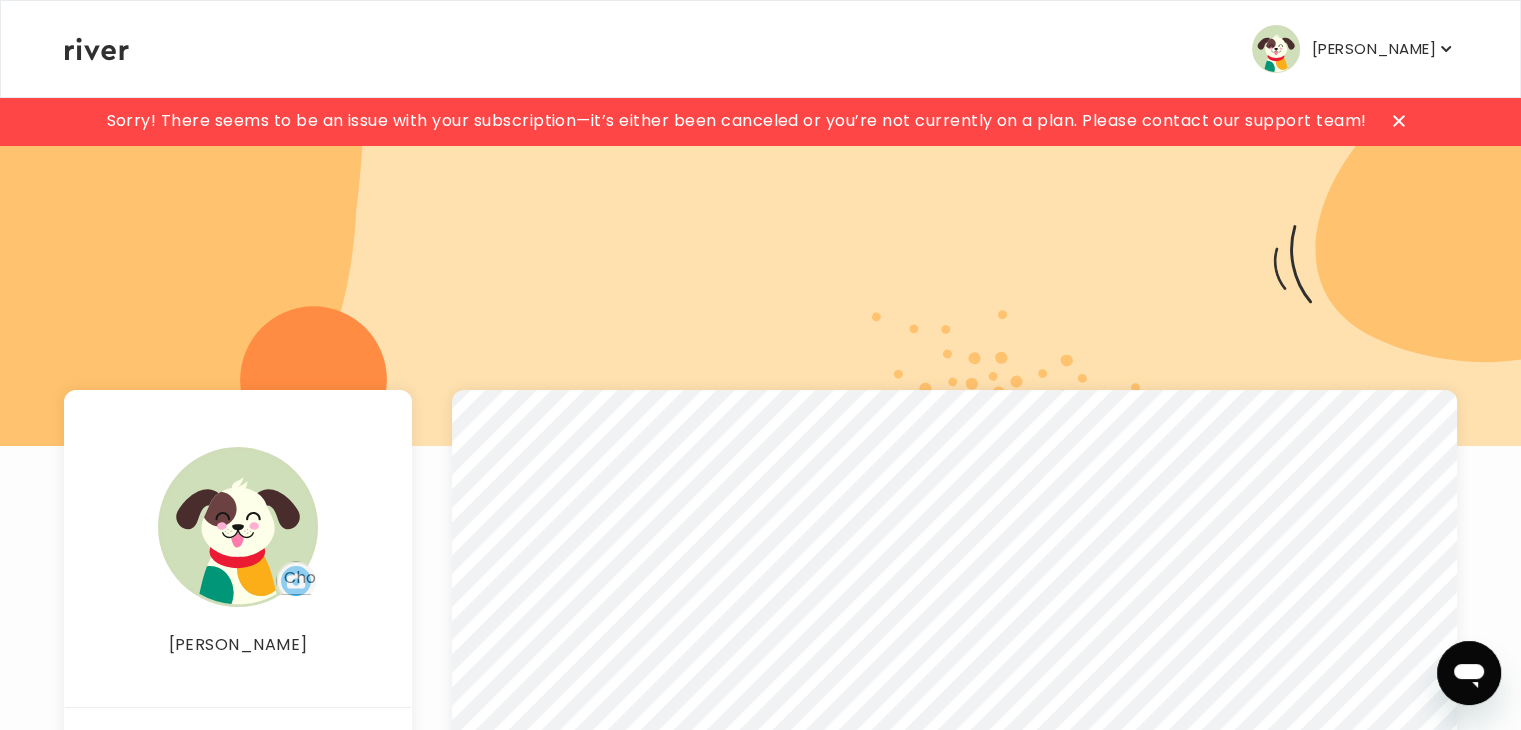 click on "[PERSON_NAME] Profile Activate Card Add Family Reimbursement Terms of Service Privacy Policy Logout" at bounding box center (760, 49) 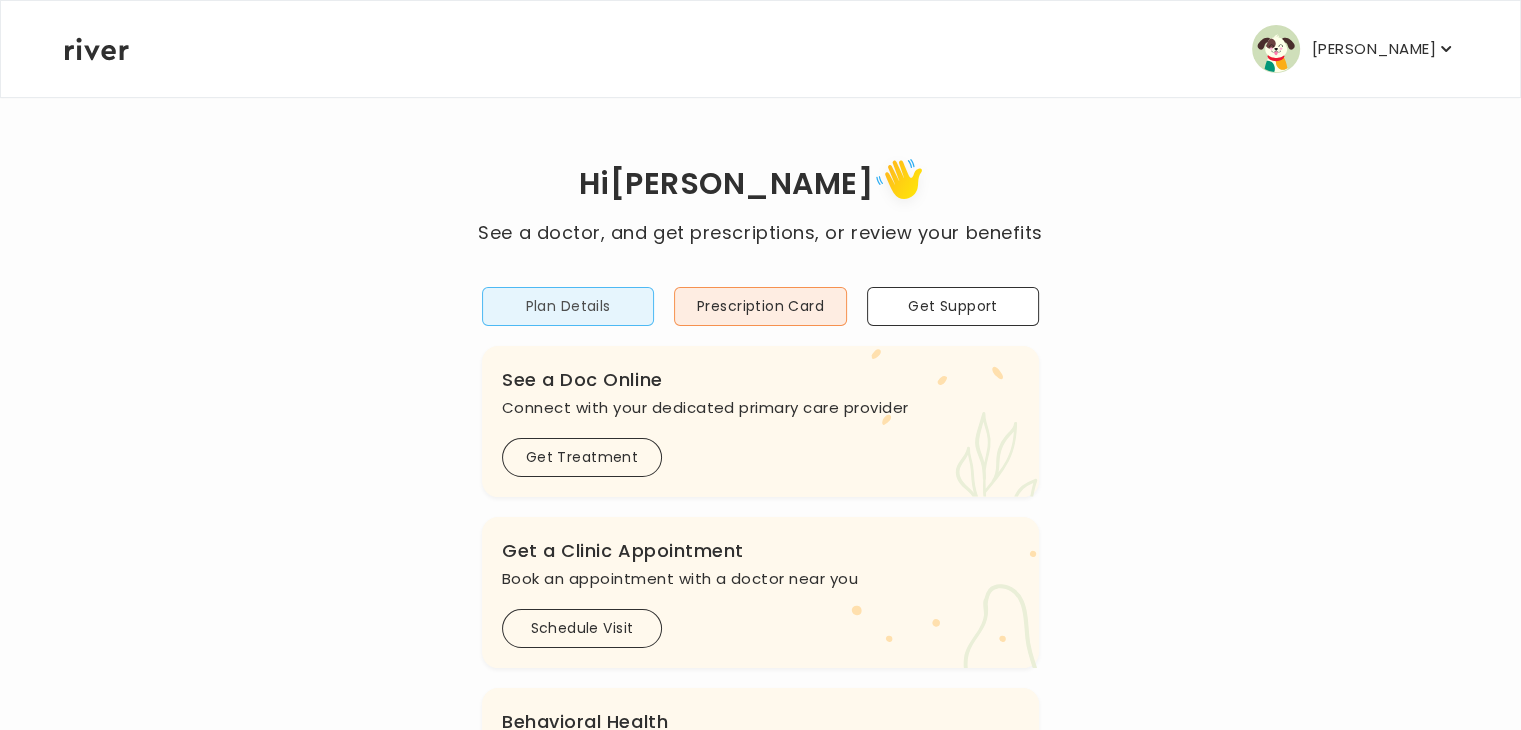 click on "Plan Details" at bounding box center [568, 306] 